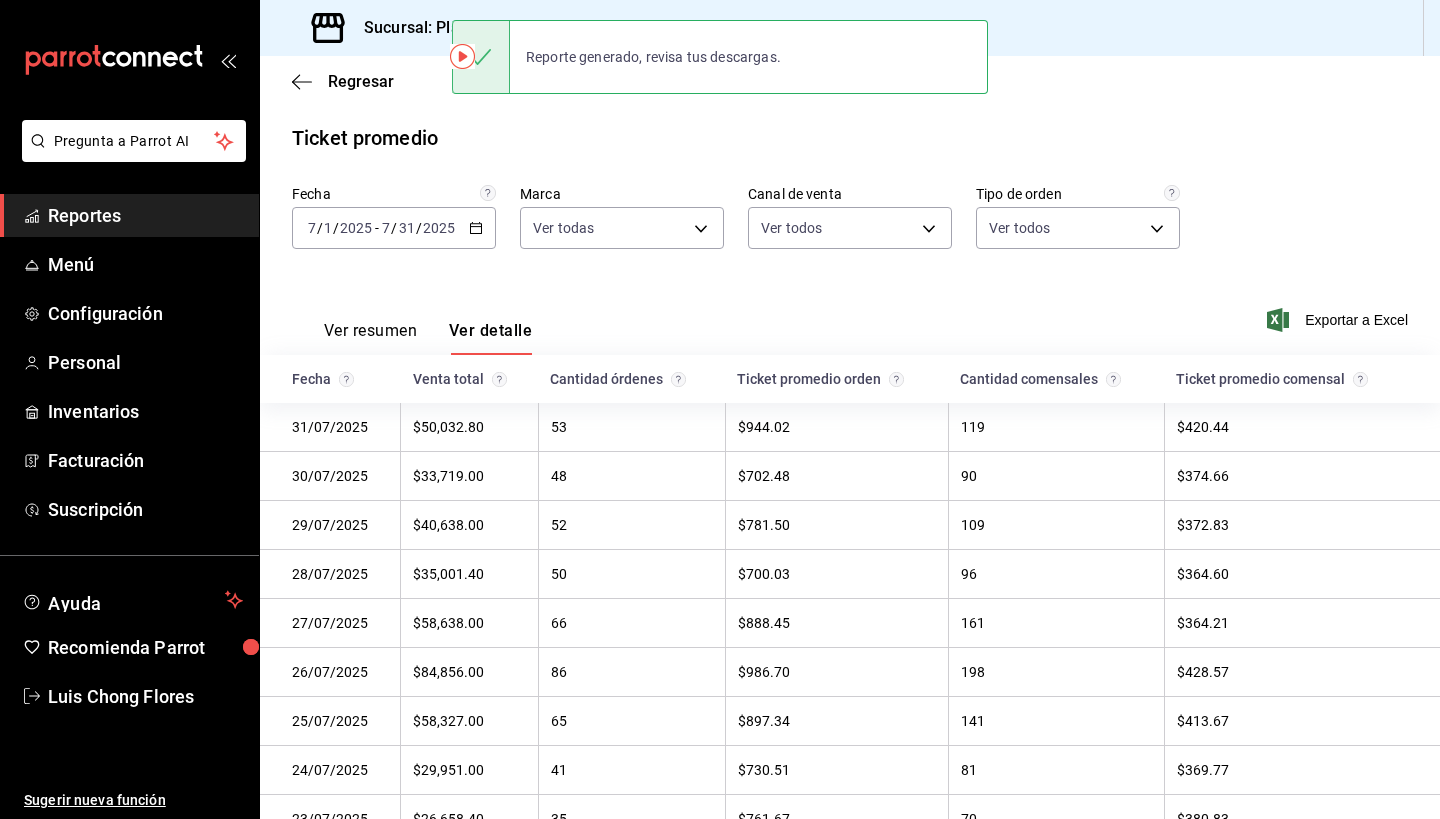 scroll, scrollTop: 0, scrollLeft: 0, axis: both 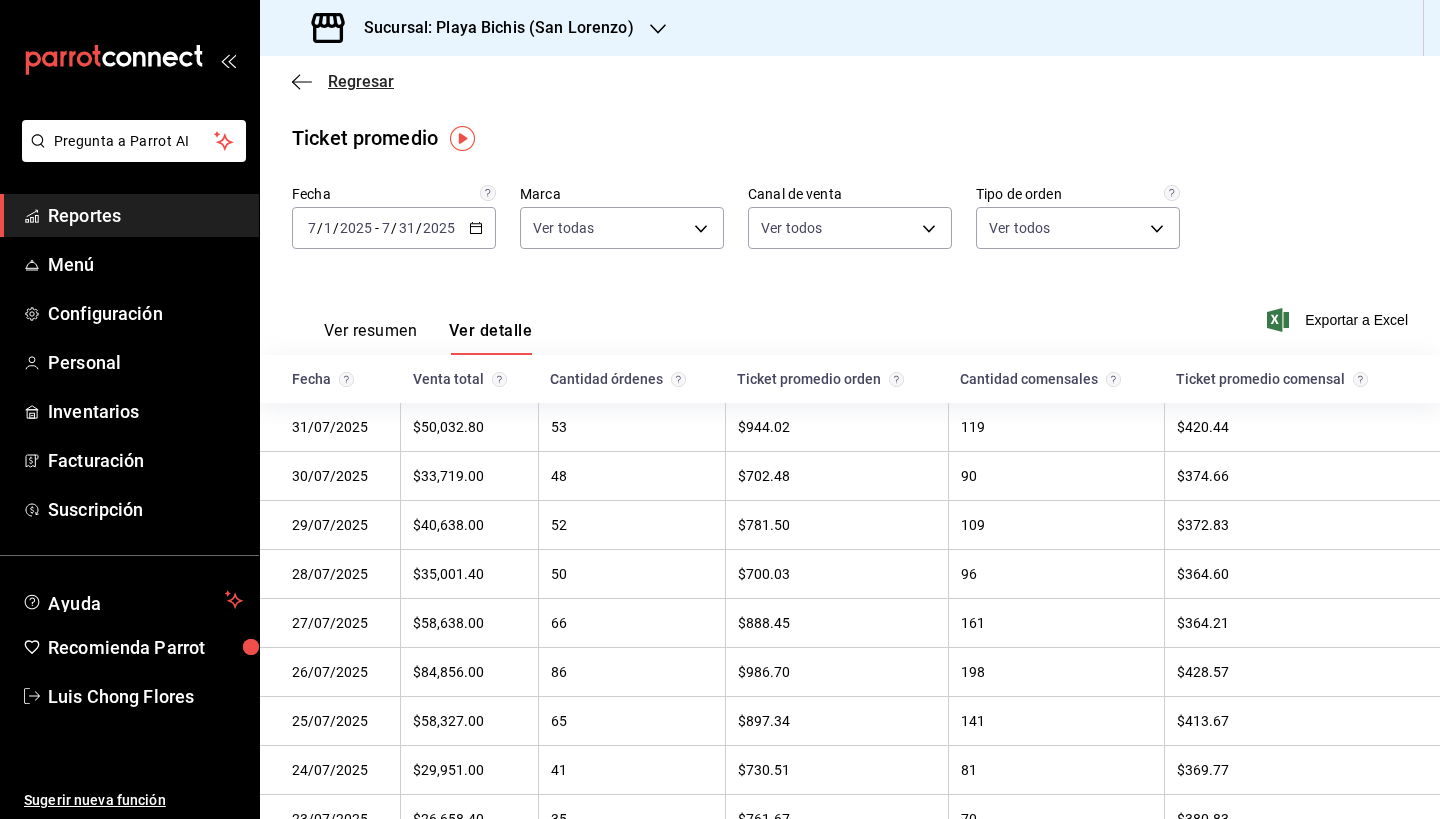 click on "Regresar" at bounding box center (361, 81) 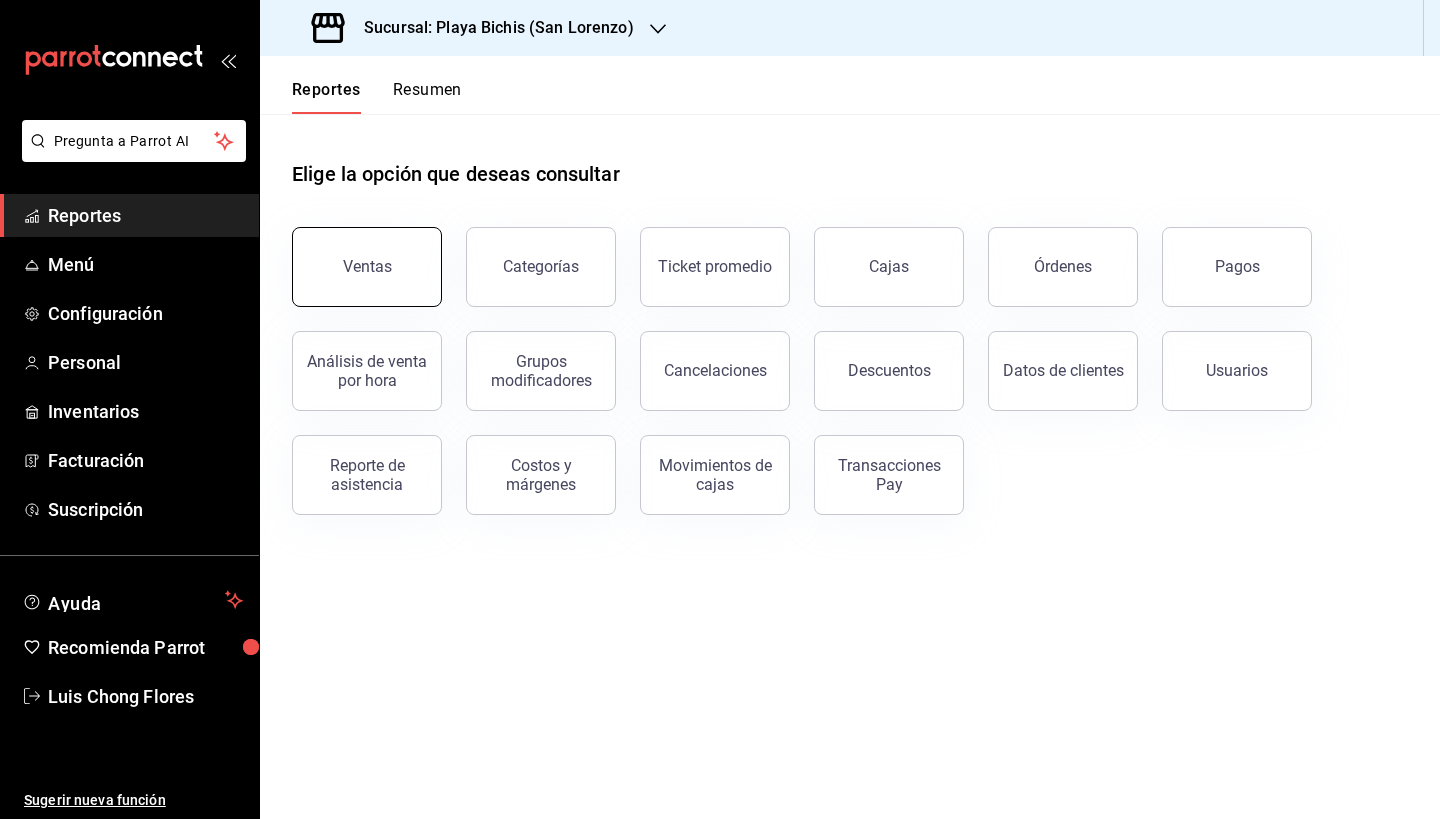 click on "Ventas" at bounding box center (367, 267) 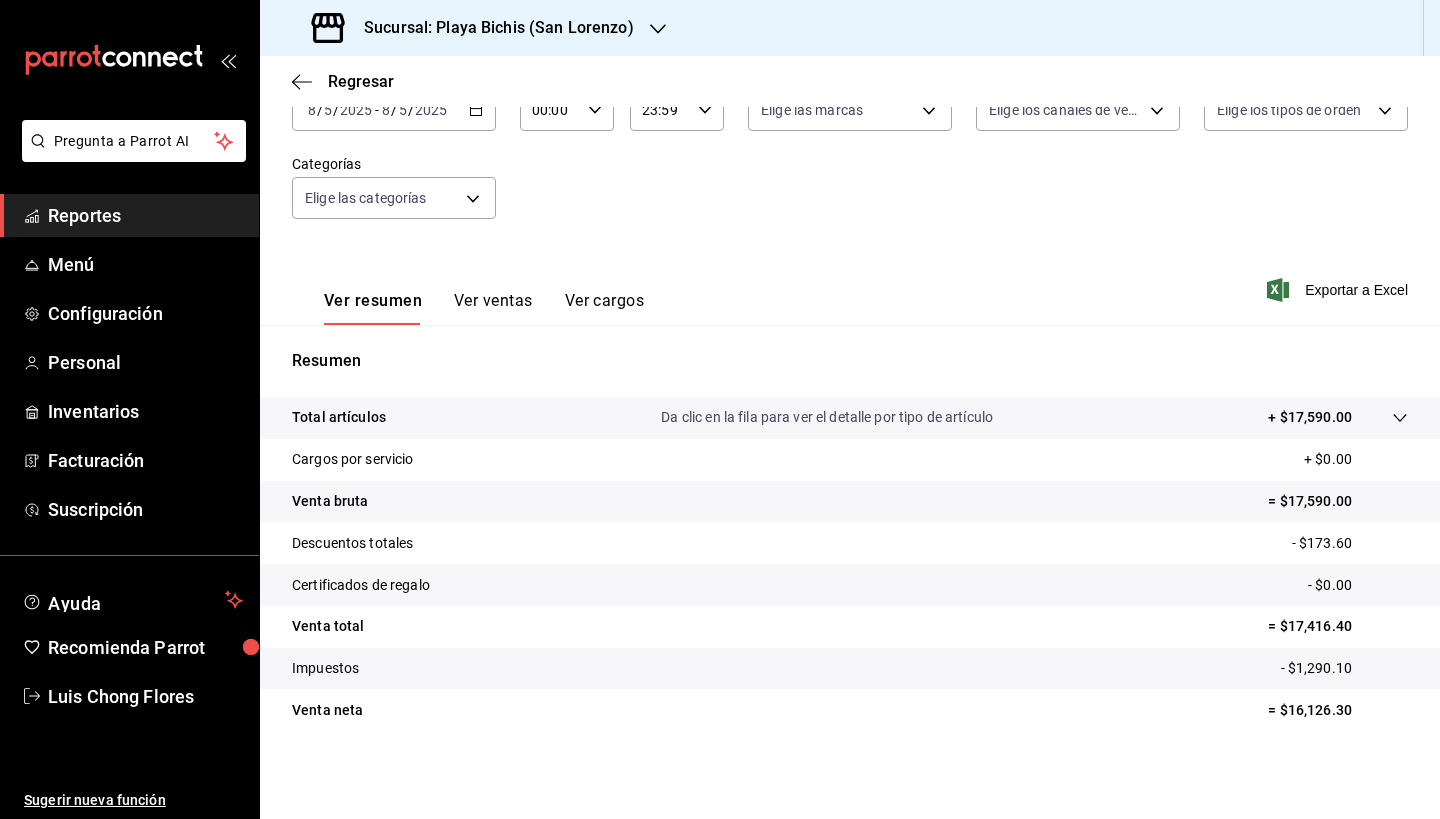 scroll, scrollTop: 139, scrollLeft: 0, axis: vertical 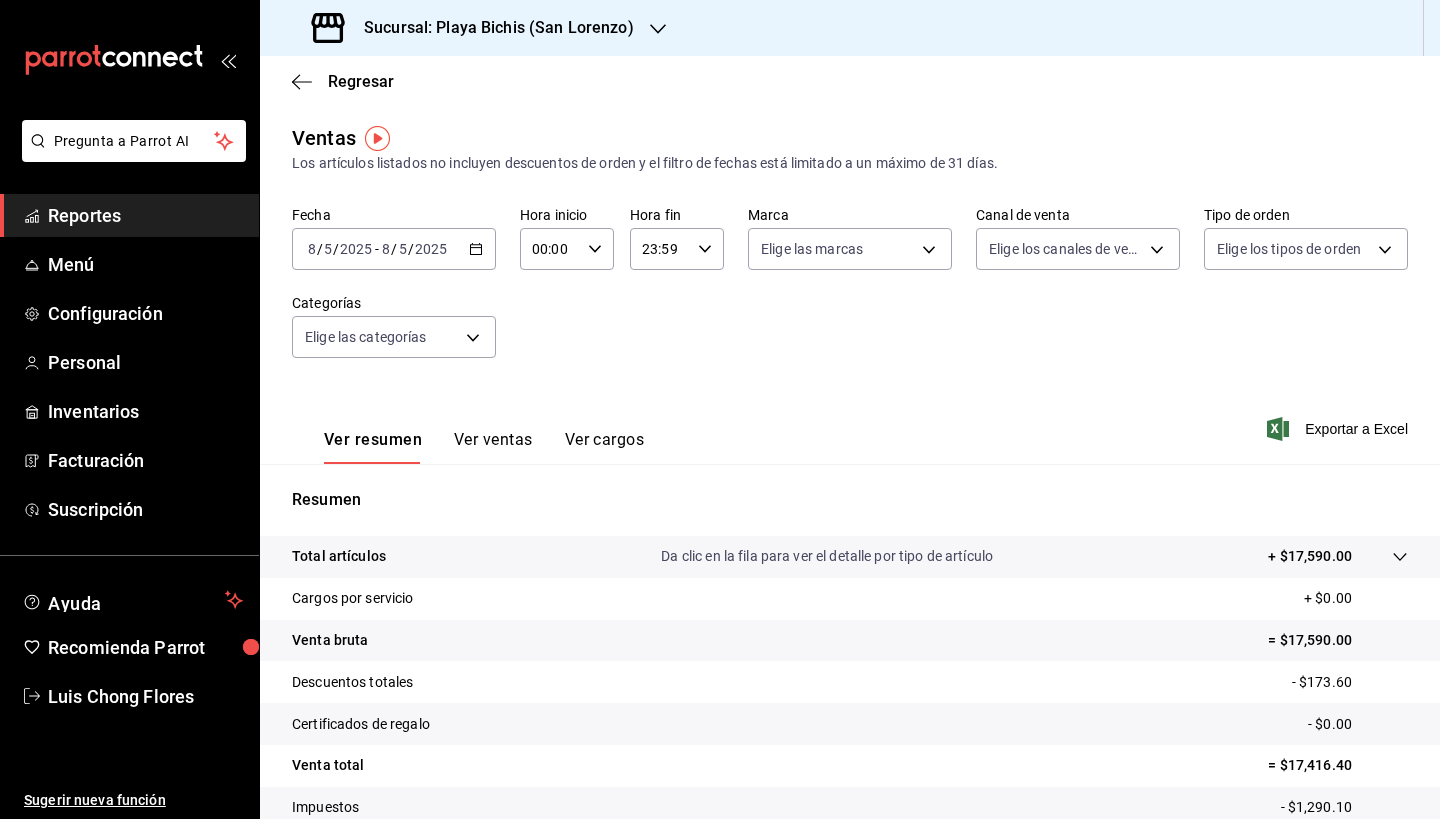 click on "Ver ventas" at bounding box center [493, 447] 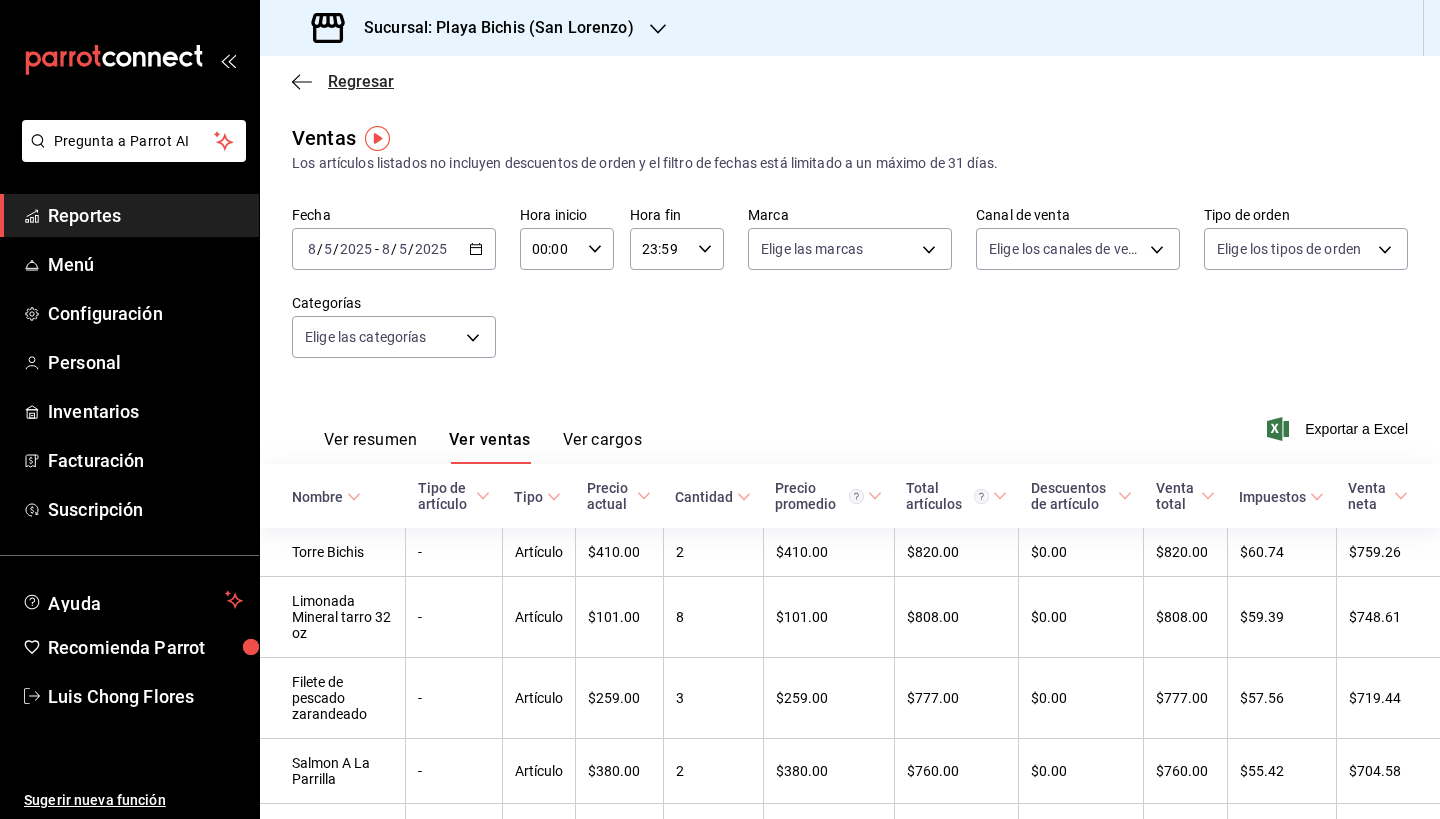 click 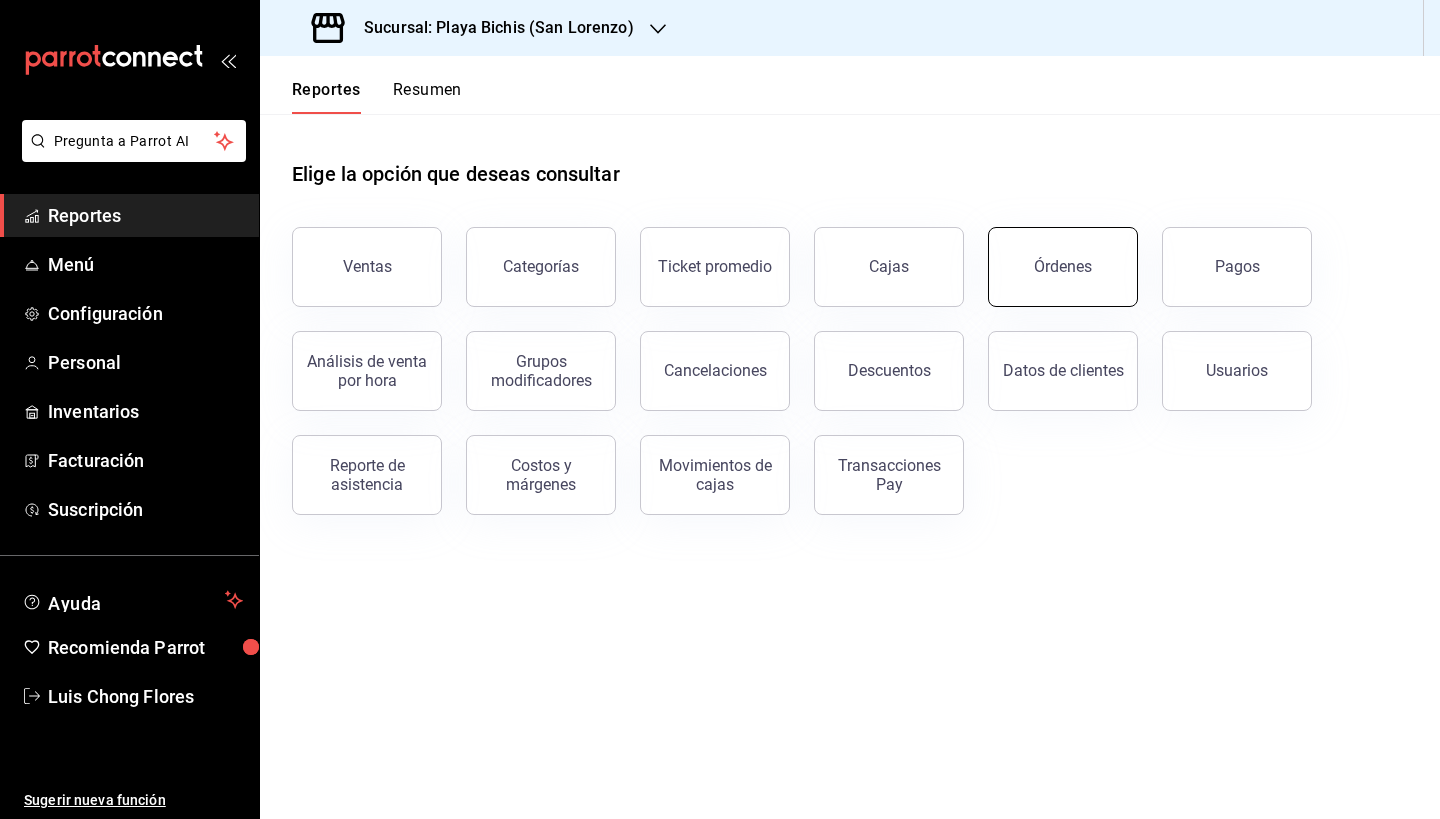 click on "Órdenes" at bounding box center (1063, 266) 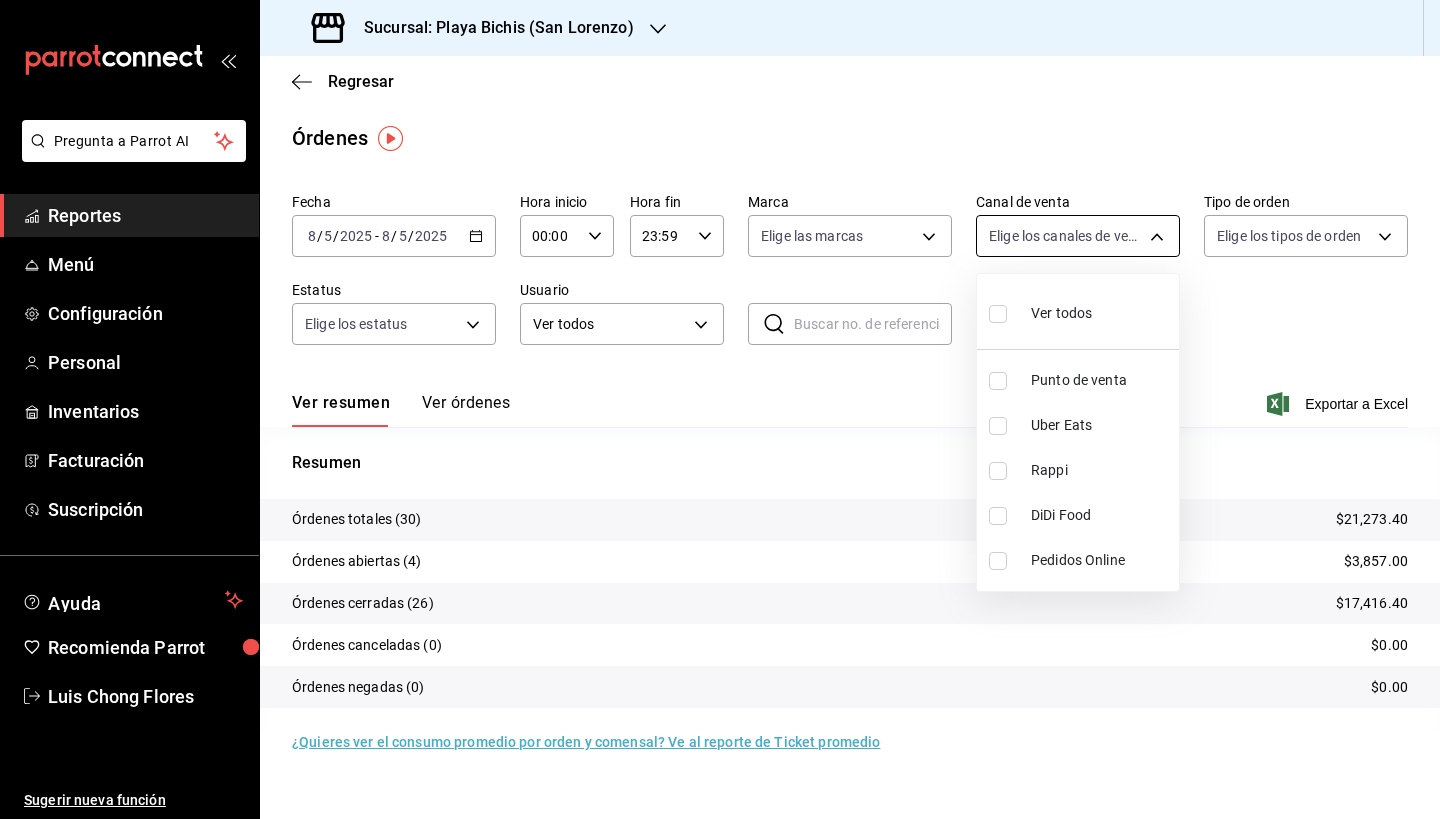 click on "Pregunta a Parrot AI Reportes   Menú   Configuración   Personal   Inventarios   Facturación   Suscripción   Ayuda Recomienda Parrot   [PERSON]   Sugerir nueva función   Sucursal: Playa Bichis (San Lorenzo) Regresar Órdenes Fecha [DATE] [DAY] / [MONTH] / [YEAR] - [DATE] [DAY] / [MONTH] / [YEAR] Hora inicio 00:00 Hora inicio Hora fin 23:59 Hora fin Marca Elige las marcas Canal de venta Elige los canales de venta Tipo de orden Elige los tipos de orden Estatus Elige los estatus Usuario Ver todos ALL ​ ​ Ver resumen Ver órdenes Exportar a Excel Resumen Órdenes totales (30) $21,273.40 Órdenes abiertas (4) $3,857.00 Órdenes cerradas (26) $17,416.40 Órdenes canceladas (0) $0.00 Órdenes negadas (0) $0.00 ¿Quieres ver el consumo promedio por orden y comensal? Ve al reporte de Ticket promedio Pregunta a Parrot AI Reportes   Menú   Configuración   Personal   Inventarios   Facturación   Suscripción   Ayuda Recomienda Parrot   [PERSON]   Sugerir nueva función   Ver video tutorial Ir a video Rappi" at bounding box center (720, 409) 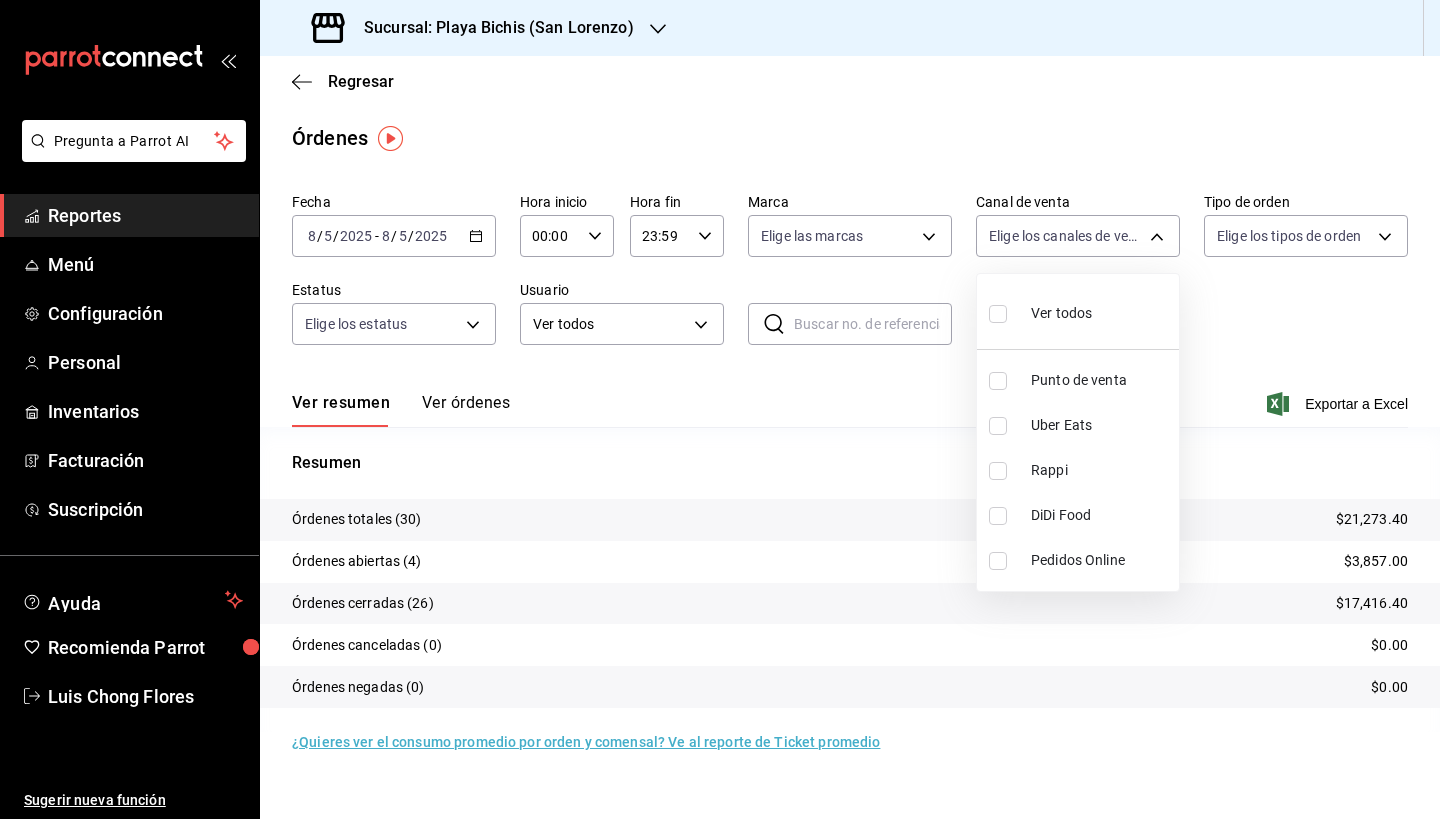 click on "Uber Eats" at bounding box center (1101, 425) 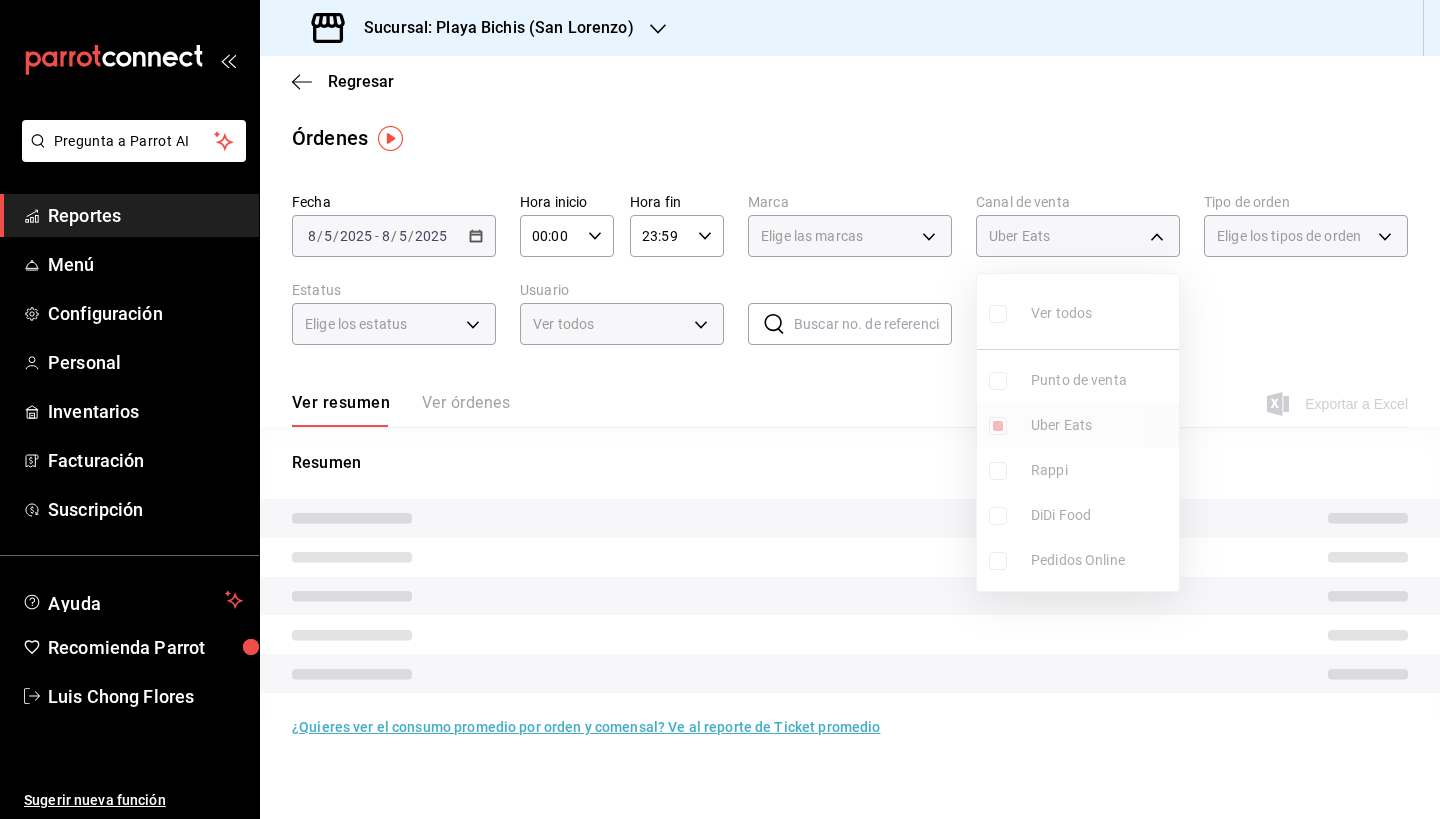 type on "UBER_EATS" 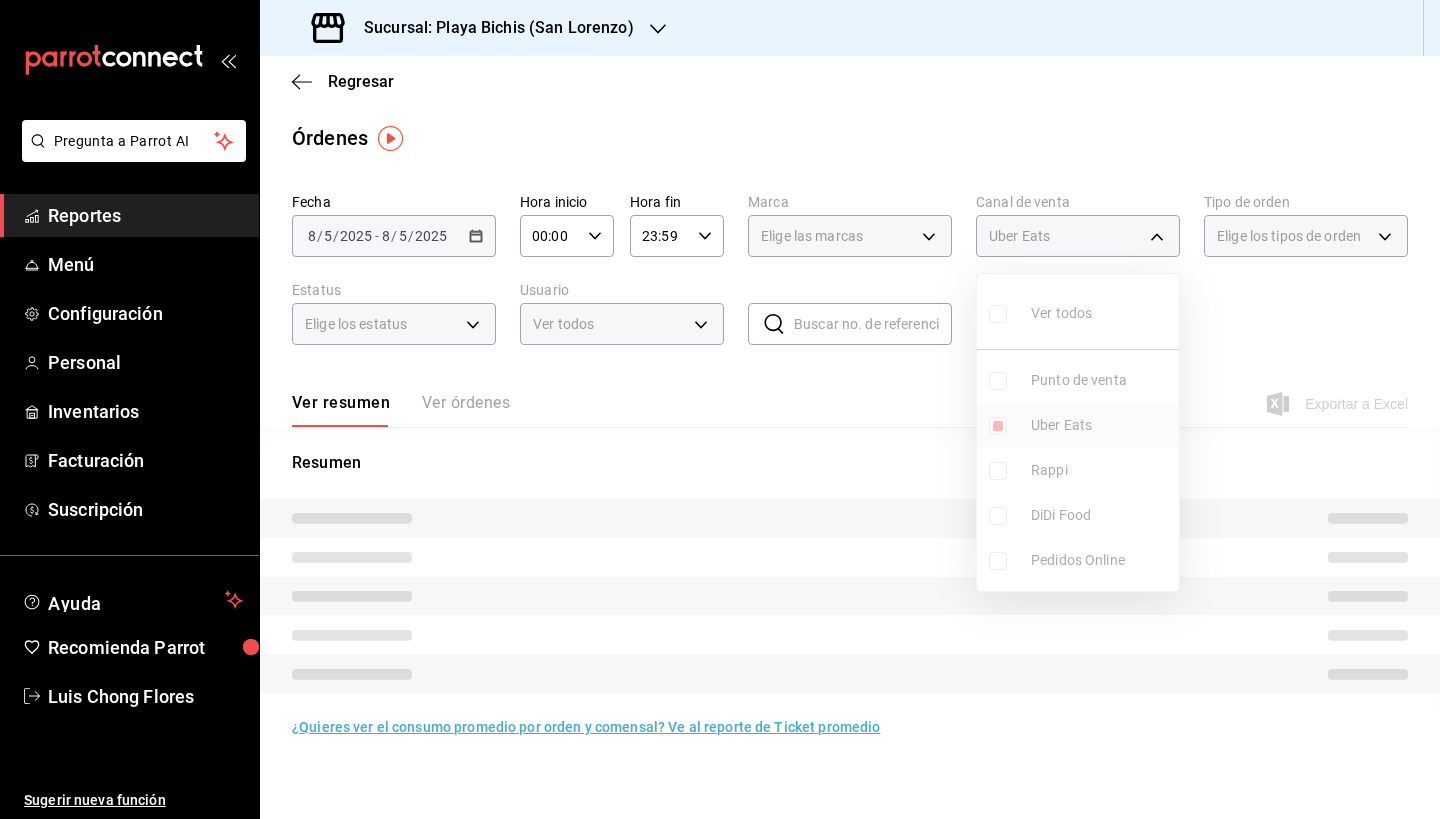 checkbox on "true" 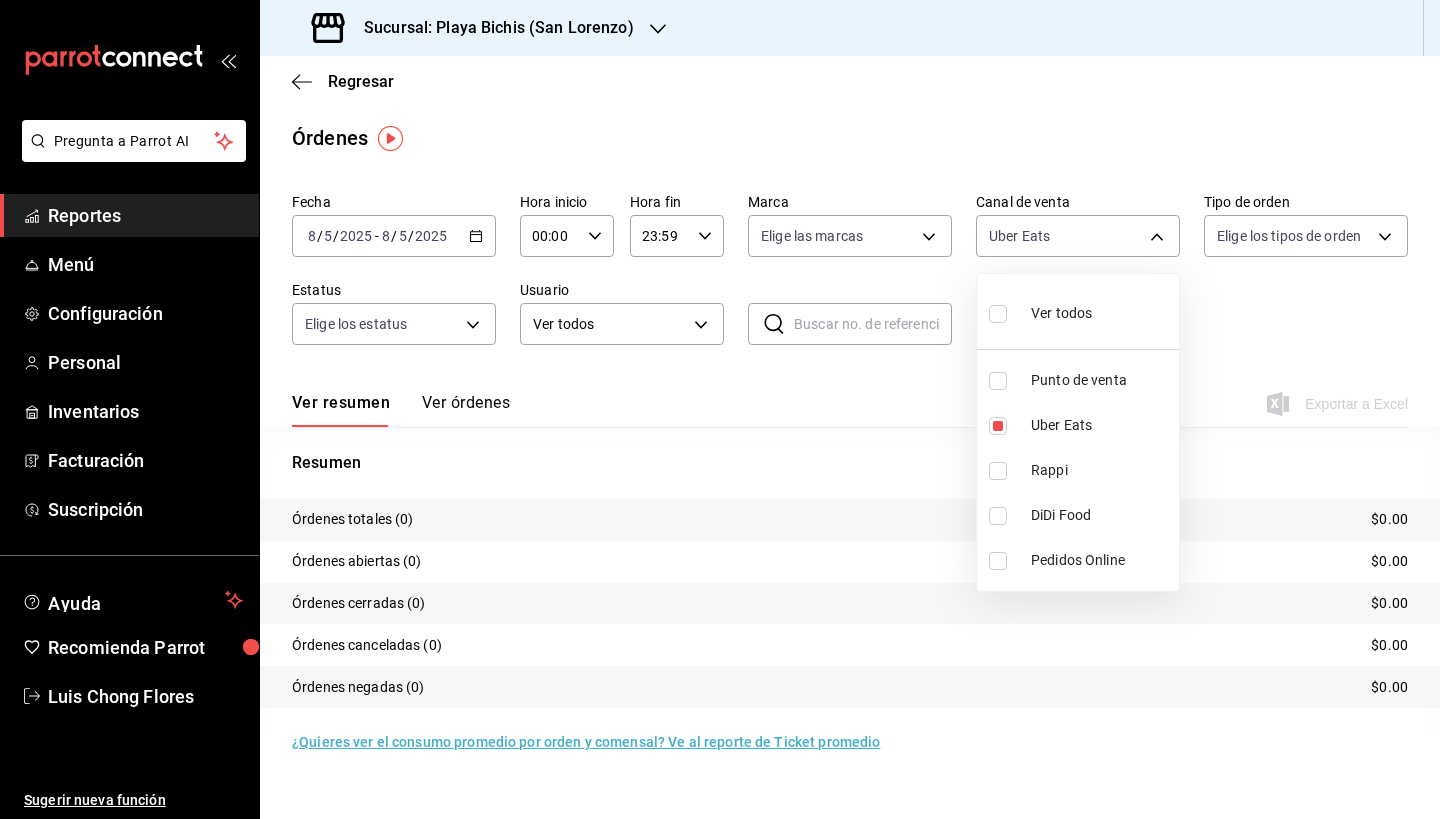 click at bounding box center (720, 409) 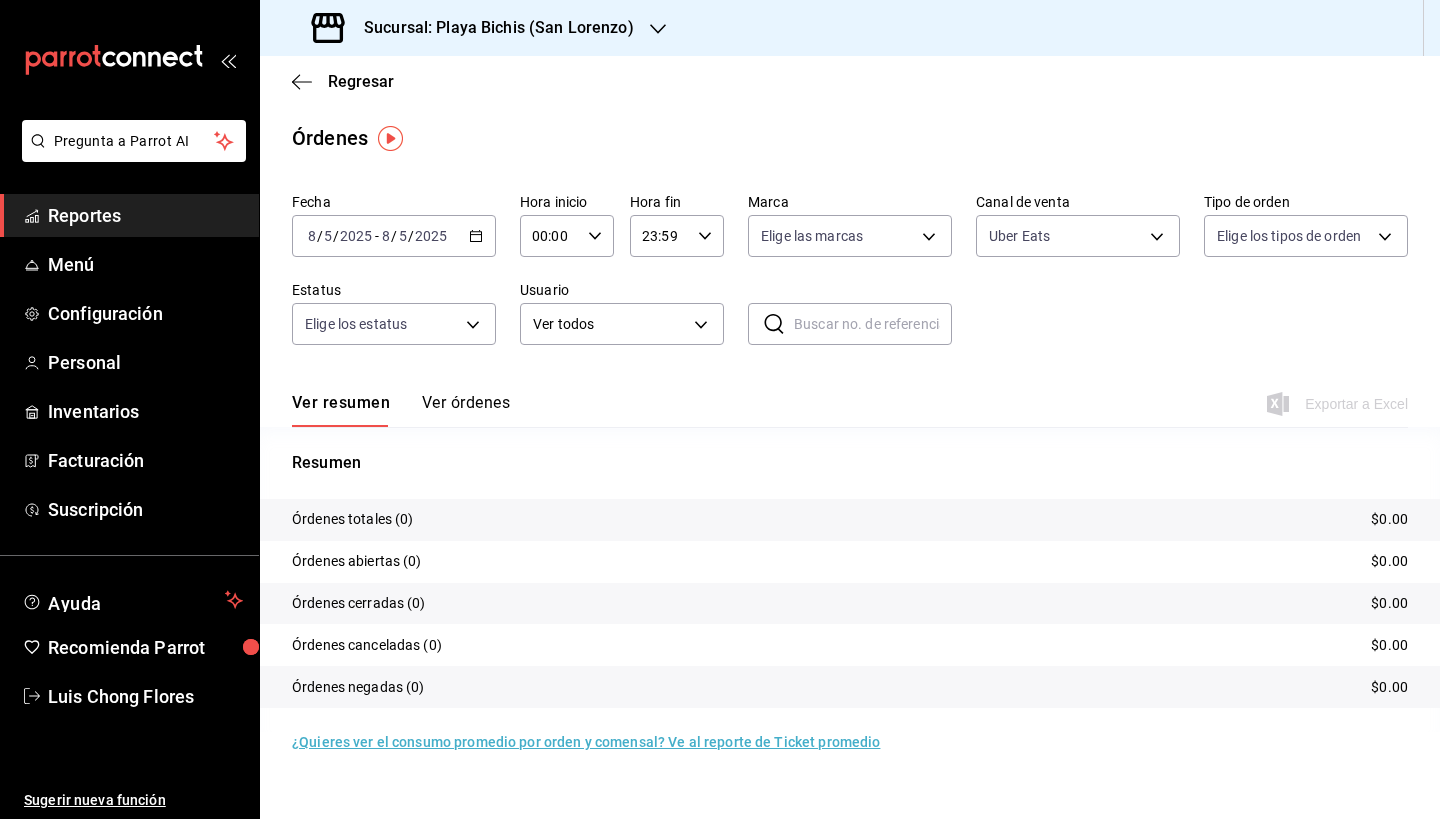 click 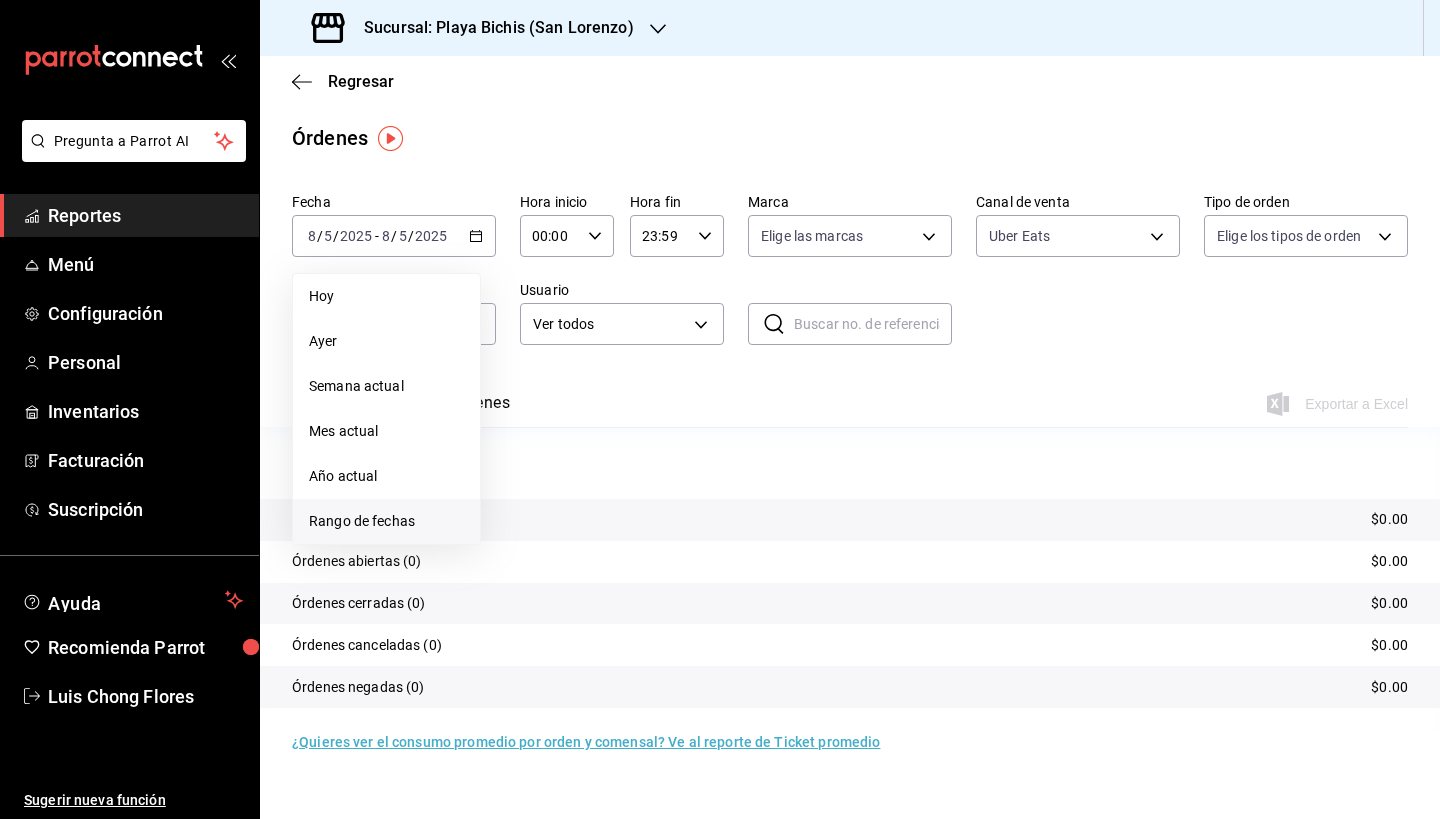 click on "Rango de fechas" at bounding box center (386, 521) 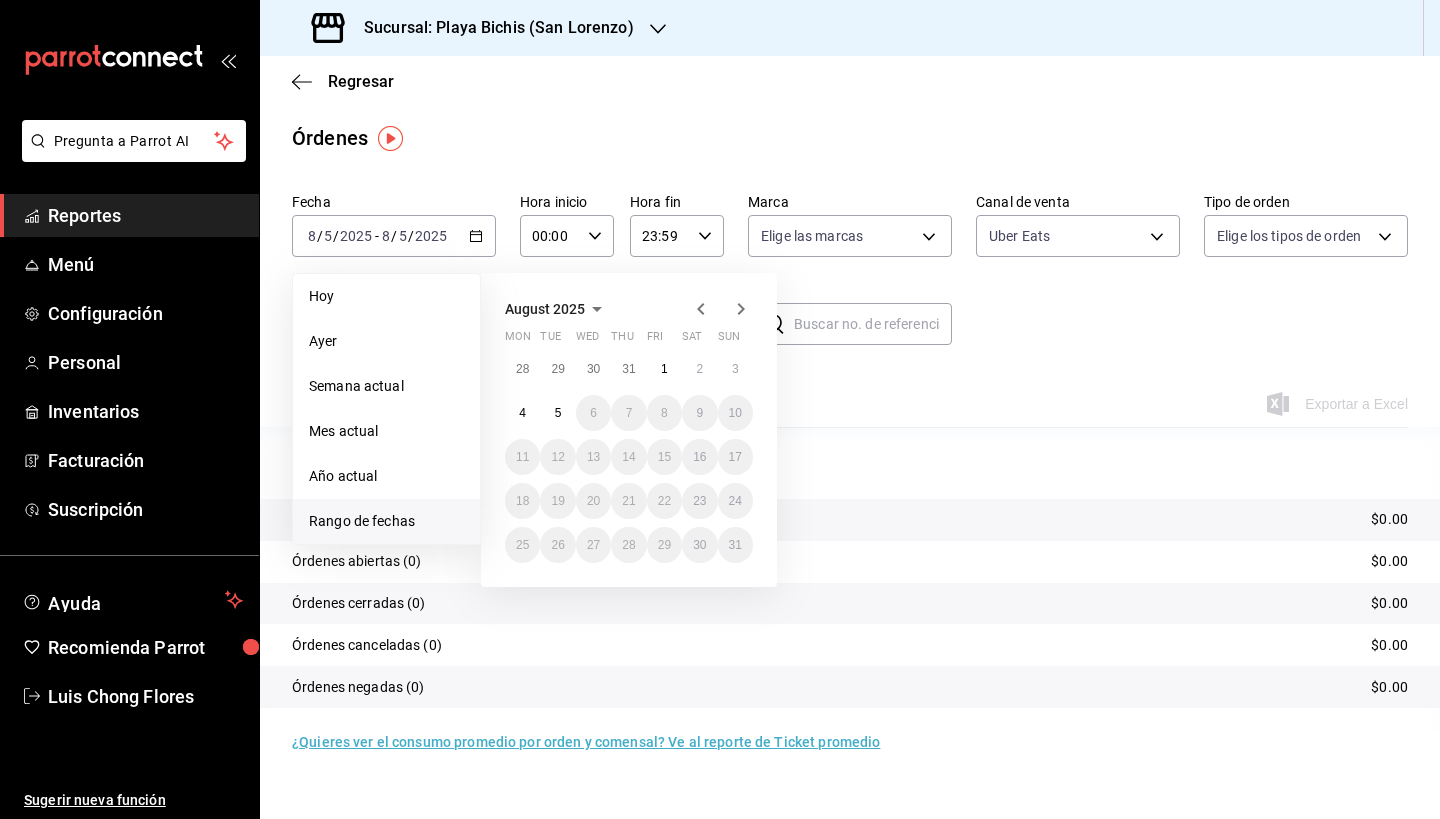 click 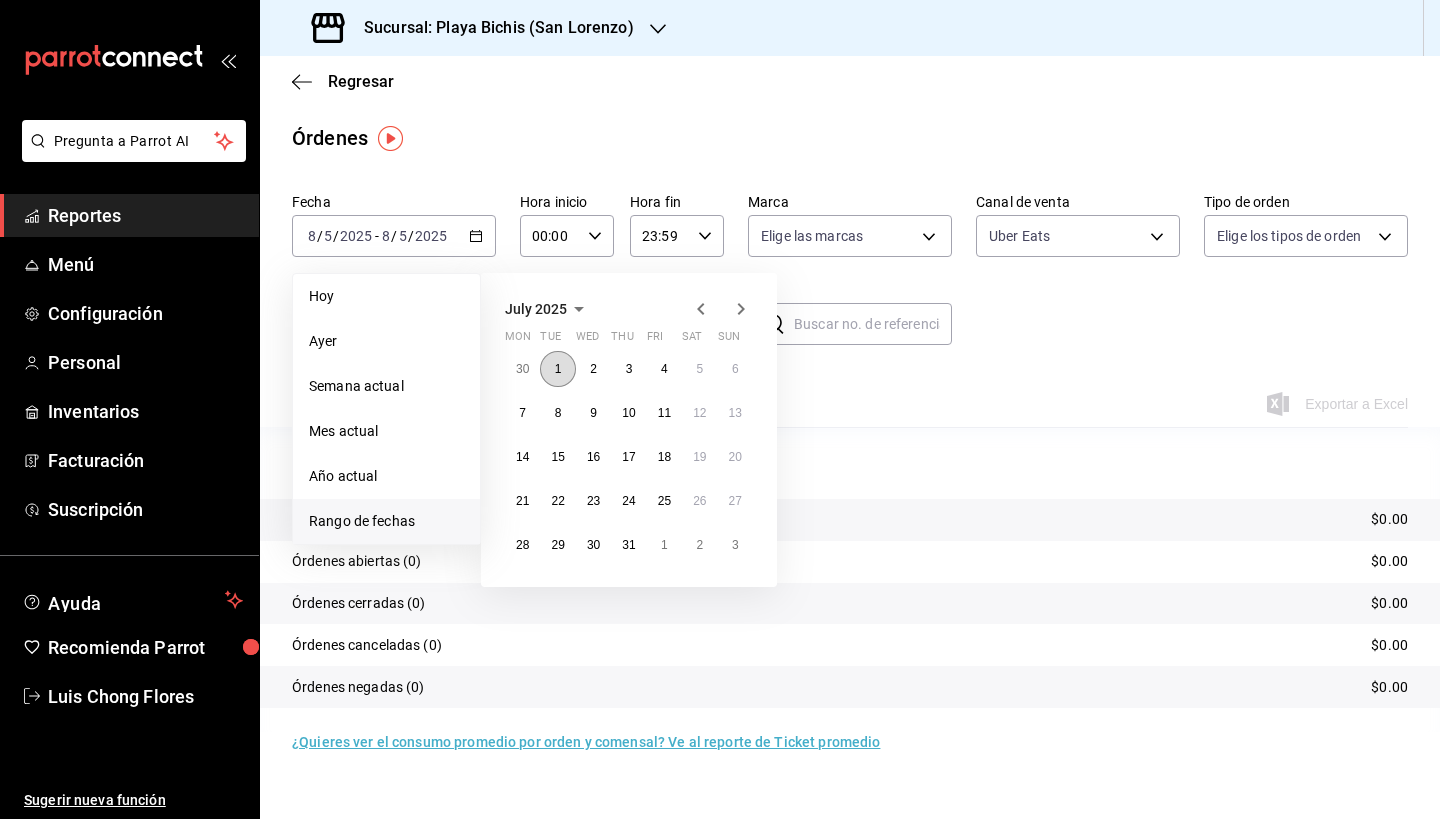click on "1" at bounding box center (558, 369) 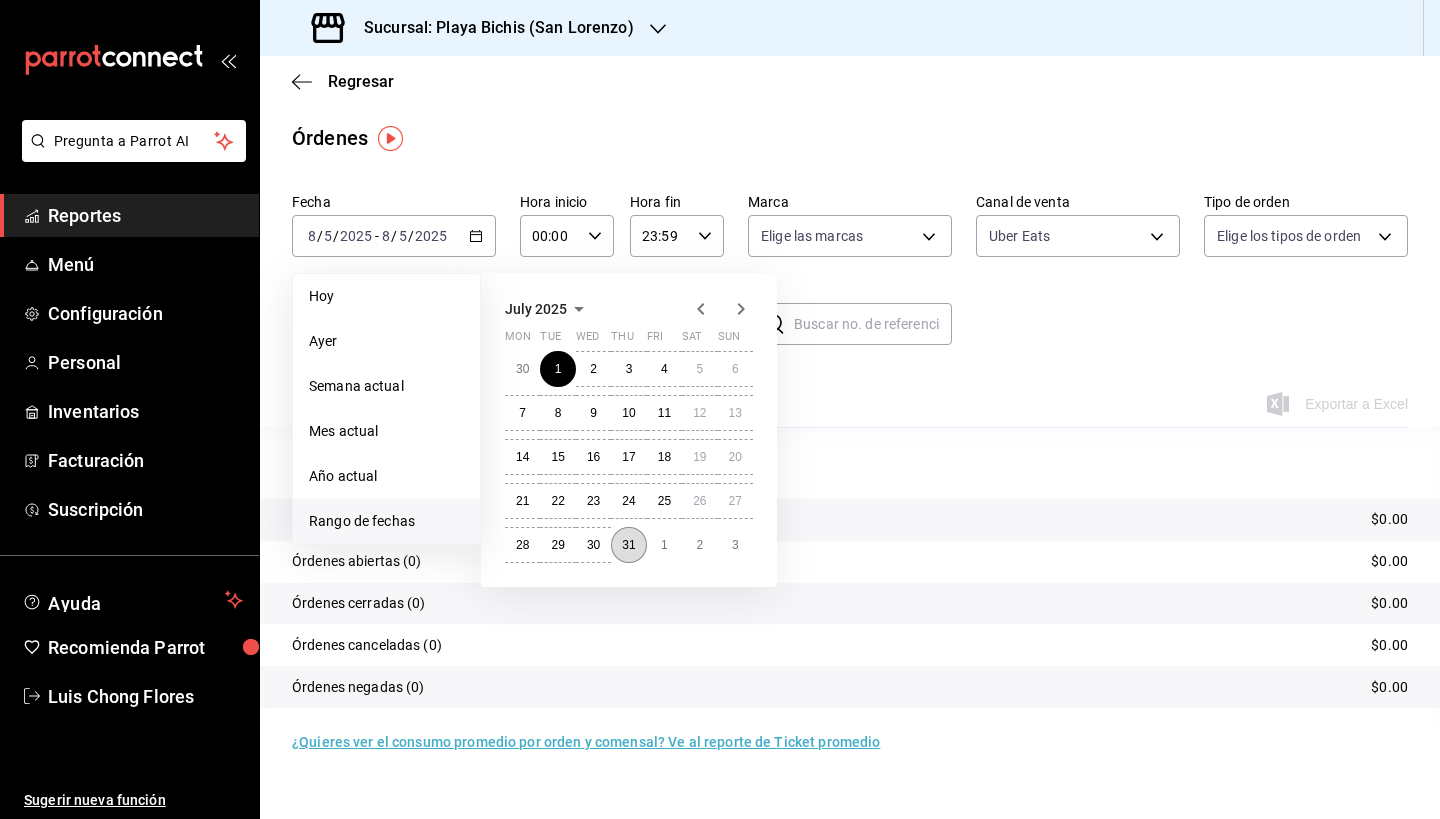 click on "31" at bounding box center (628, 545) 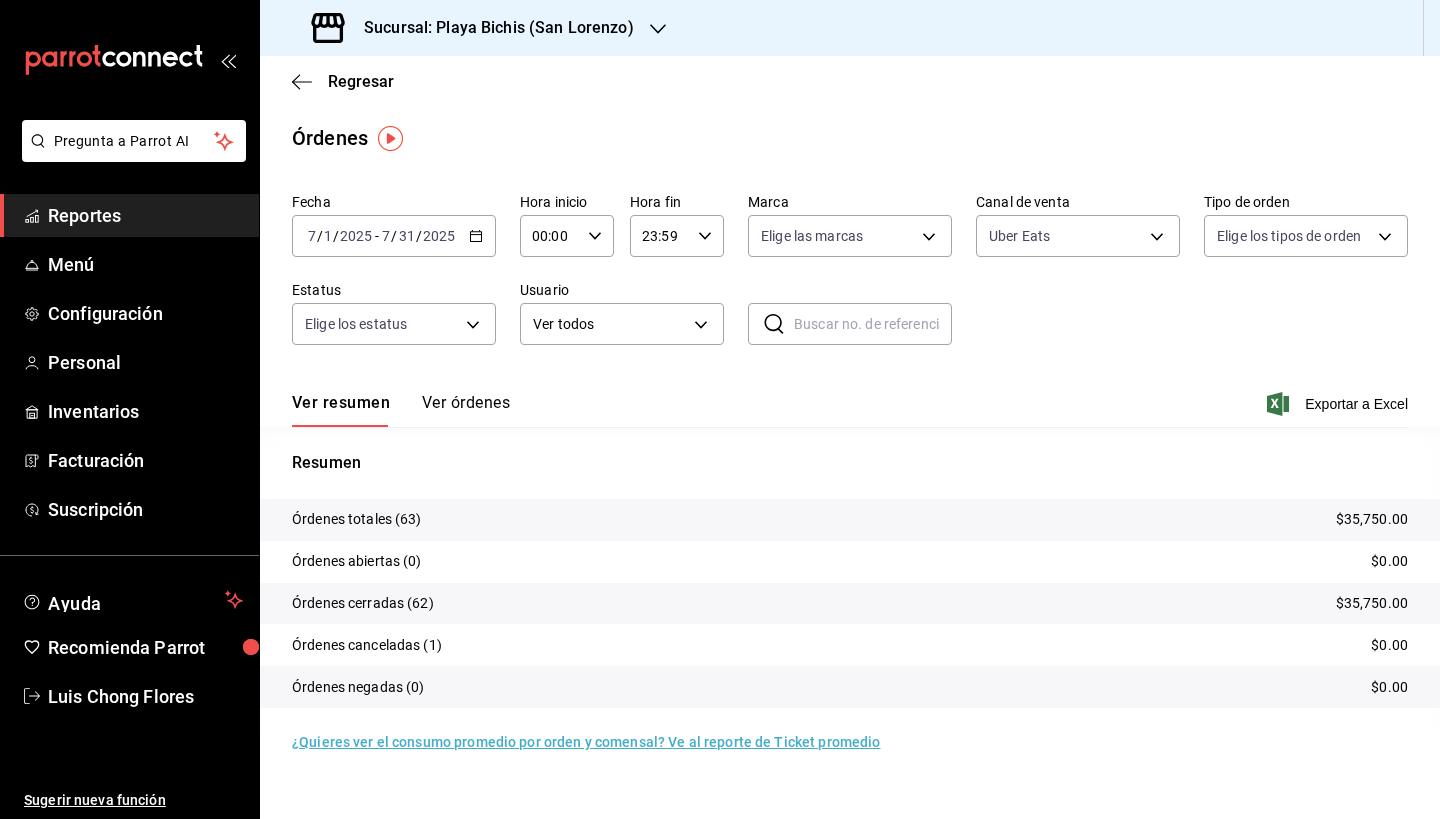 click on "Sucursal: Playa Bichis (San Lorenzo)" at bounding box center (491, 28) 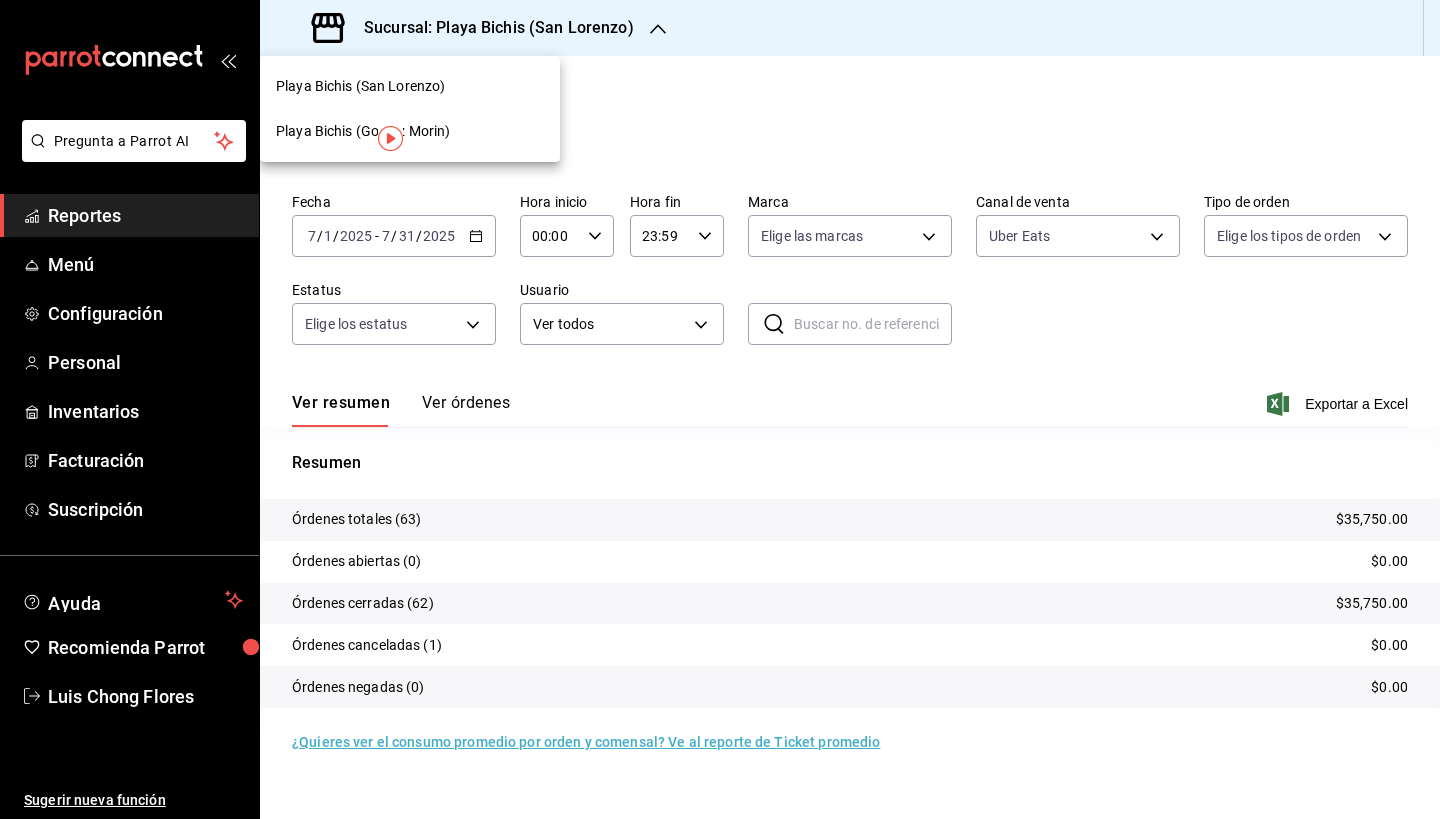 click at bounding box center (720, 409) 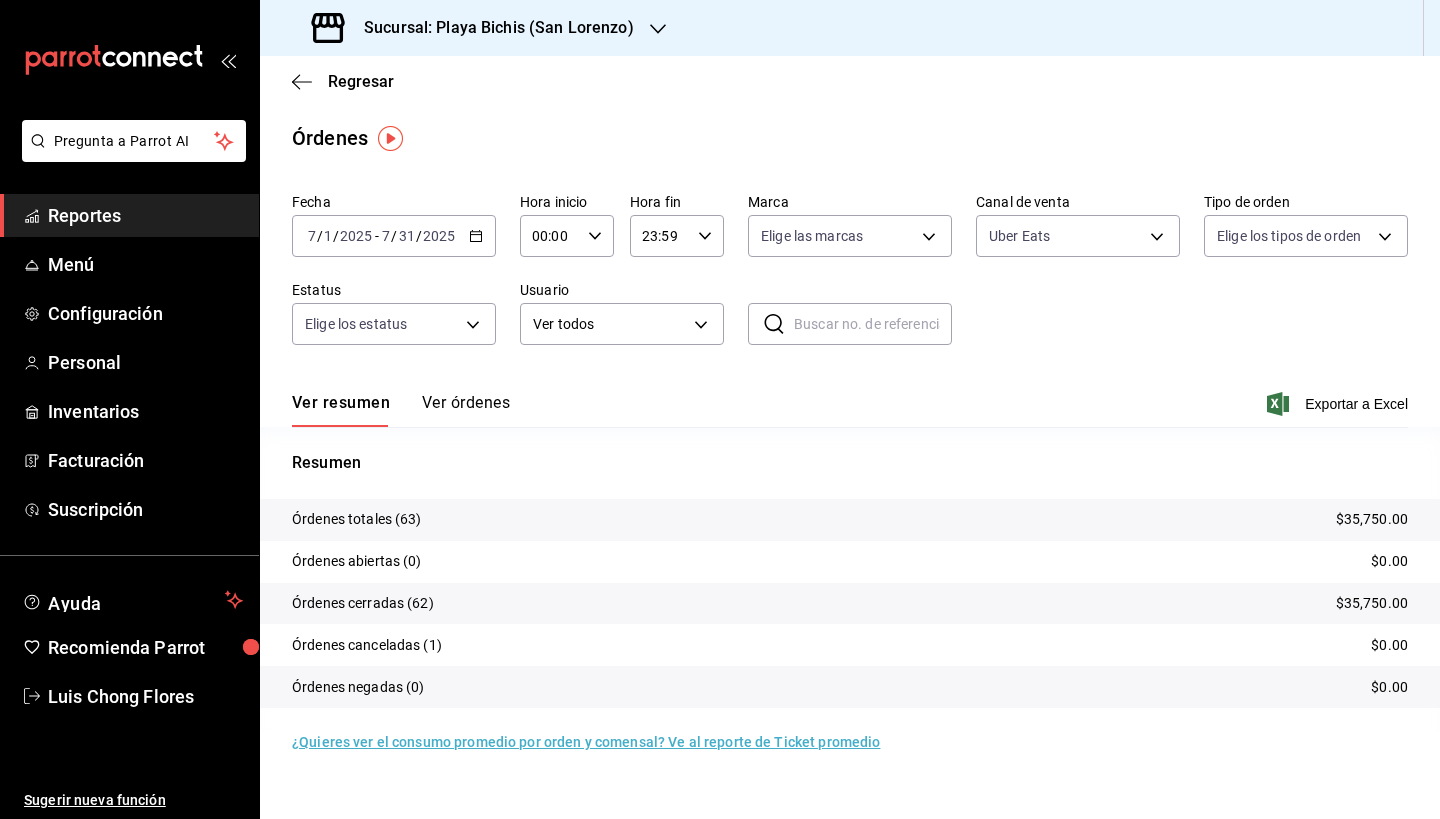 click on "Sucursal: Playa Bichis (San Lorenzo)" at bounding box center (491, 28) 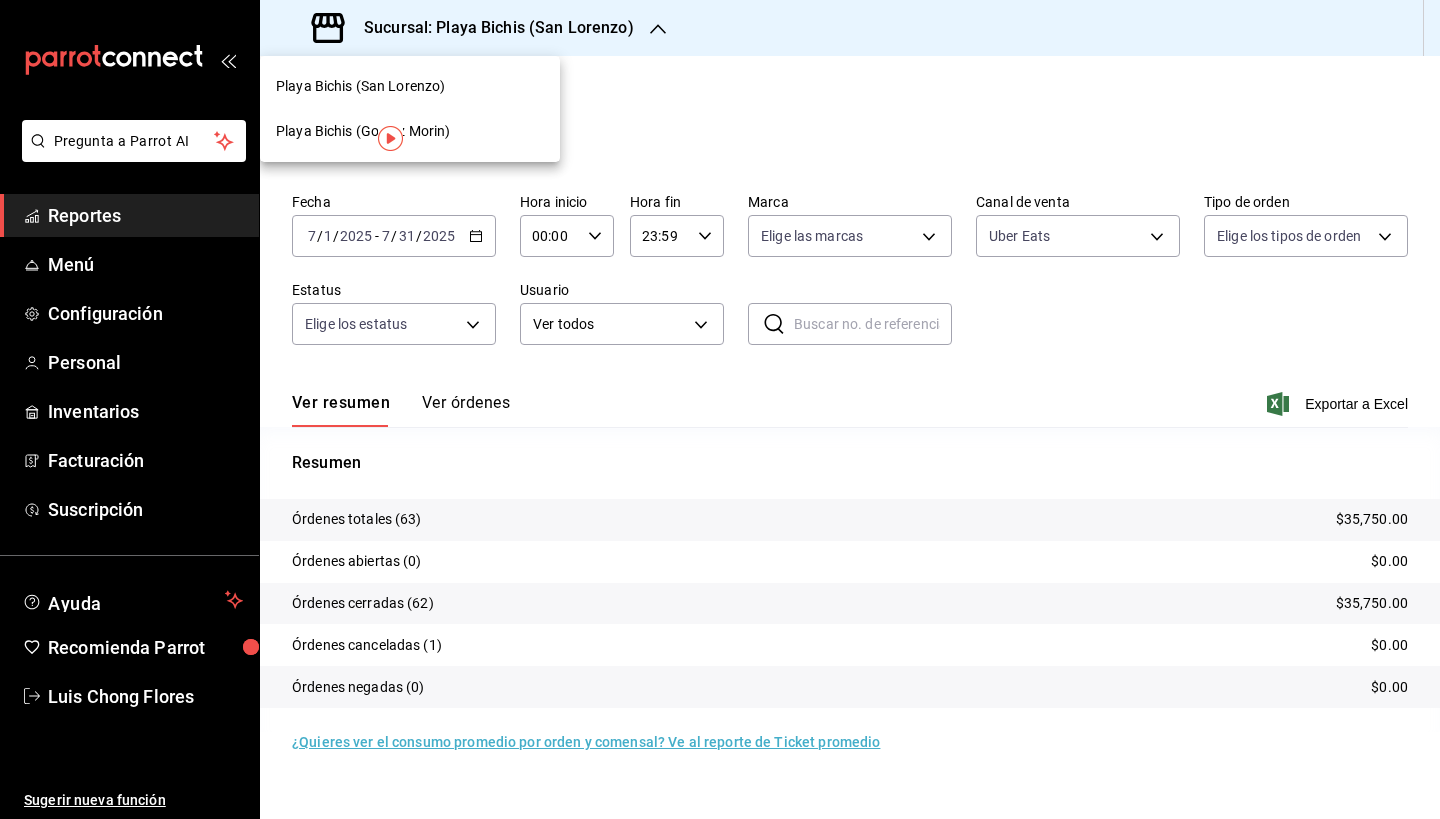 click on "Playa Bichis (Gomez Morin)" at bounding box center (410, 131) 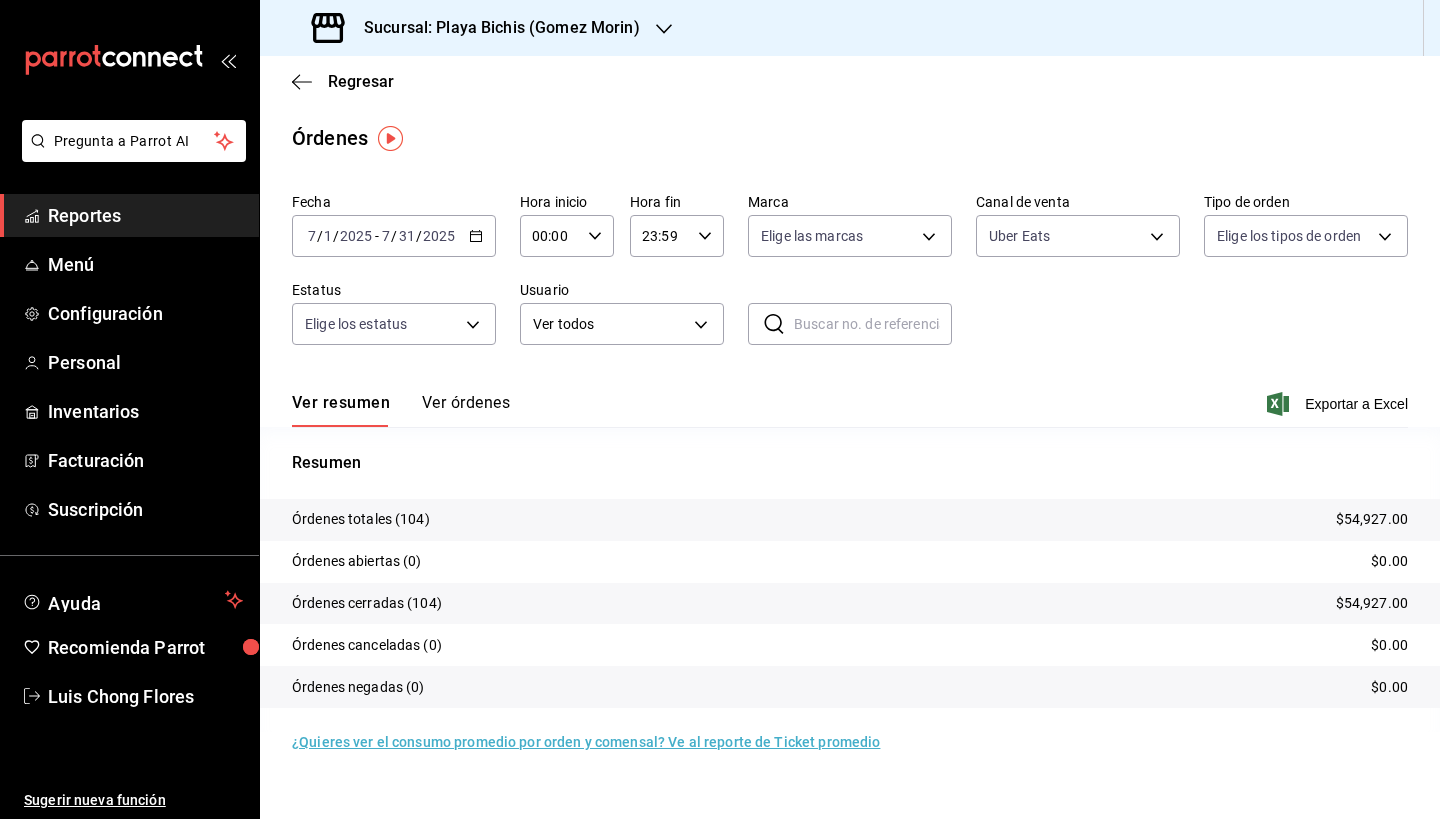 click 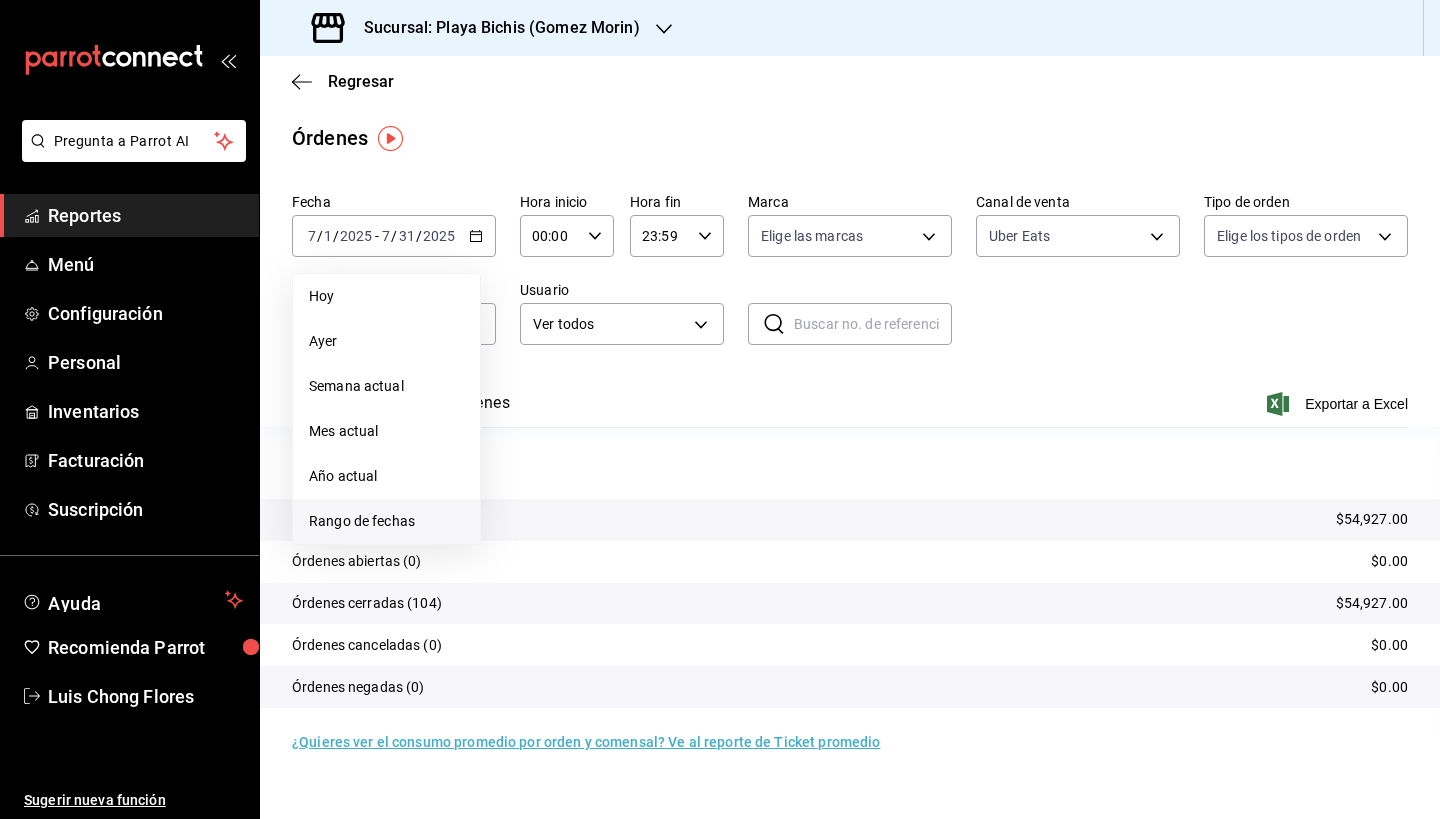 click on "Rango de fechas" at bounding box center [386, 521] 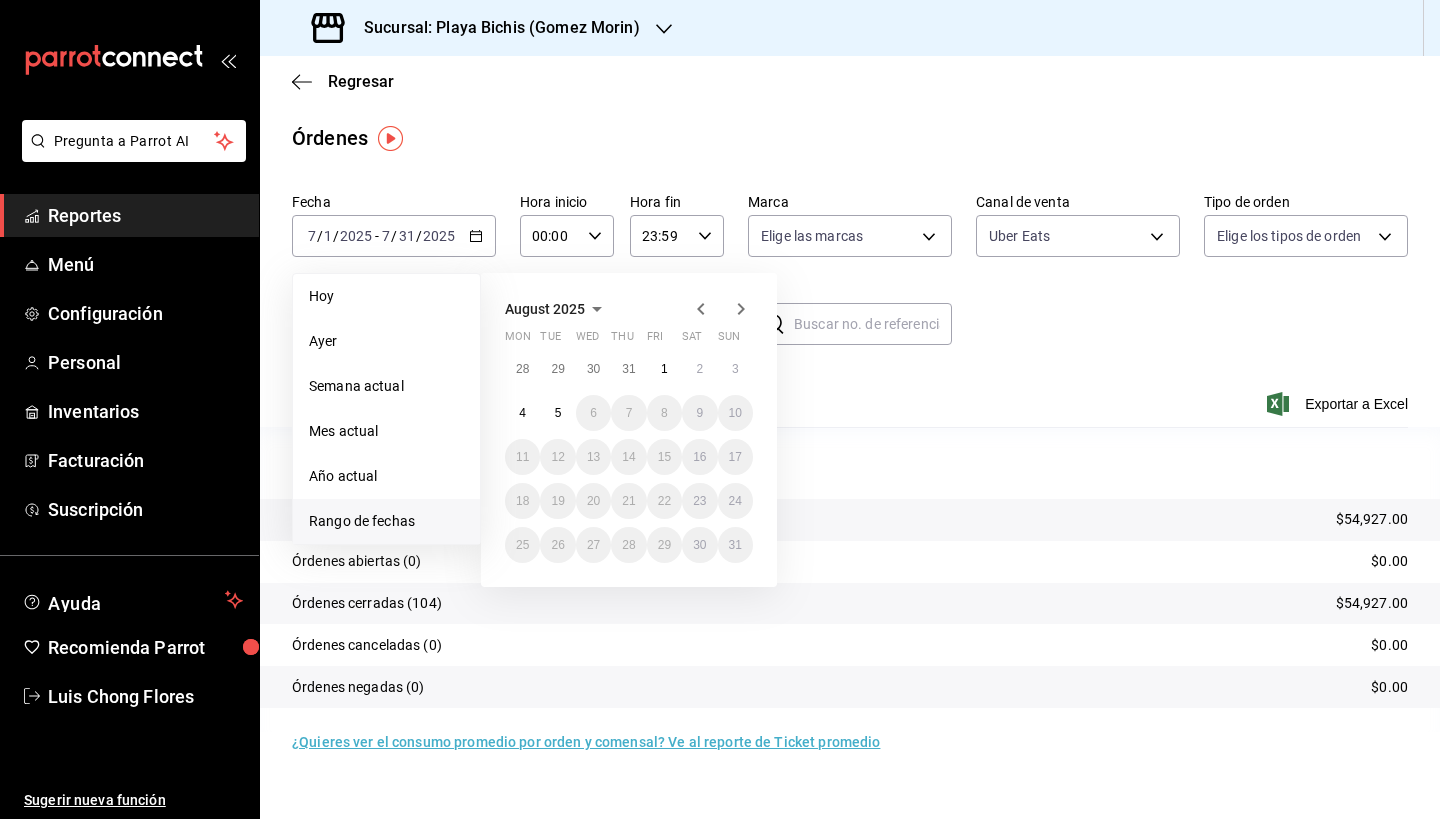 click at bounding box center [721, 309] 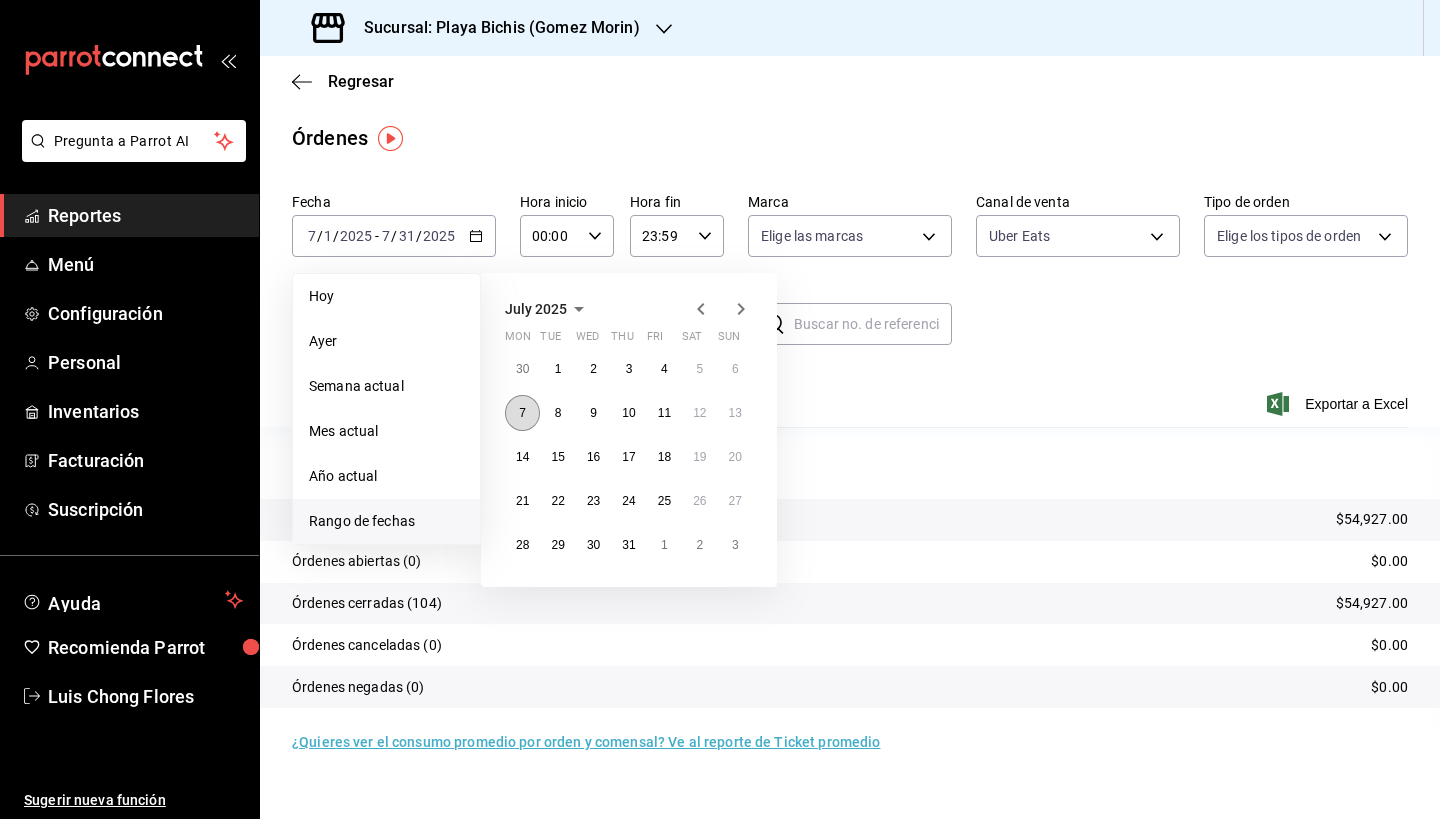 click on "7" at bounding box center (522, 413) 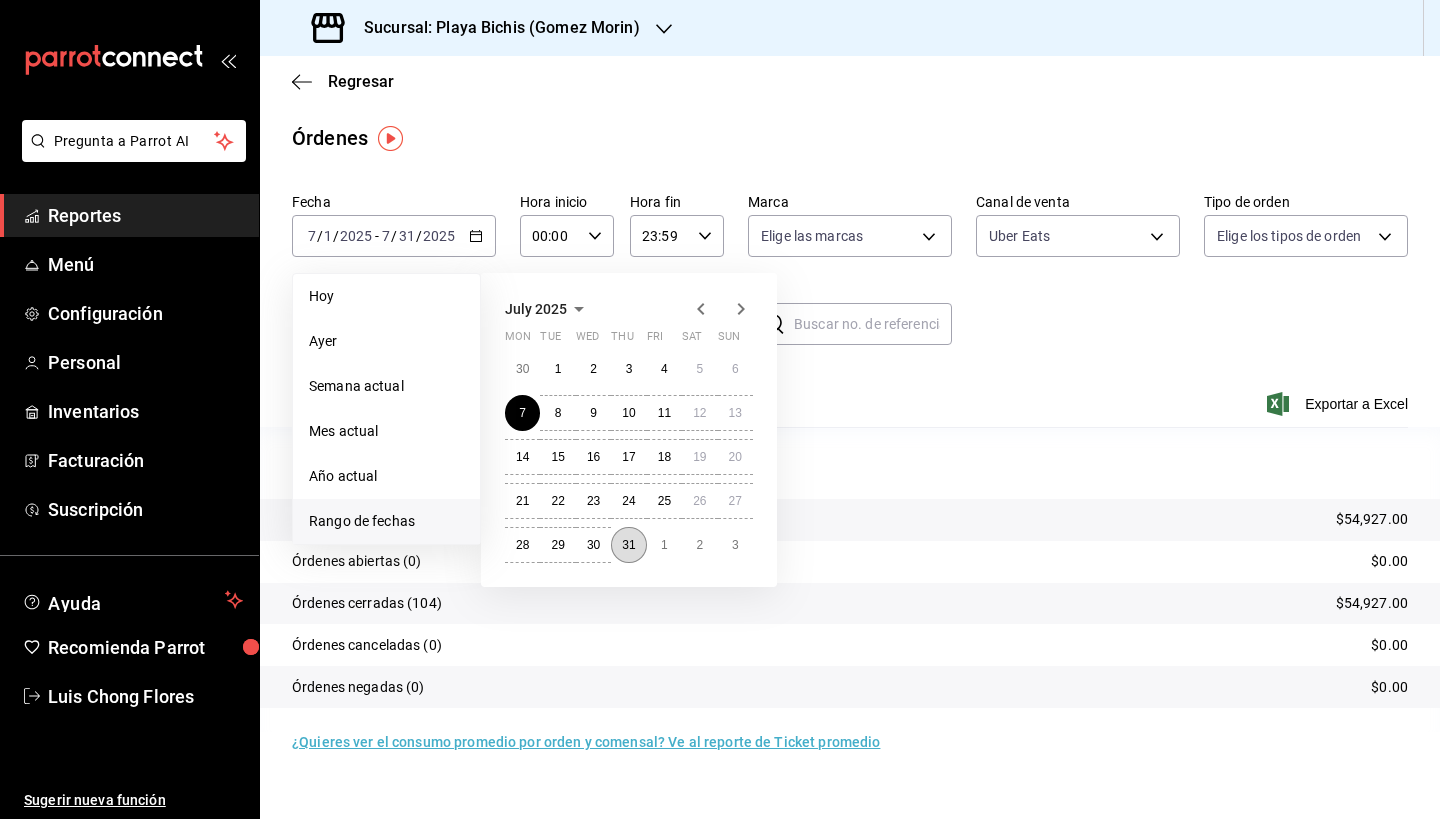 click on "31" at bounding box center [628, 545] 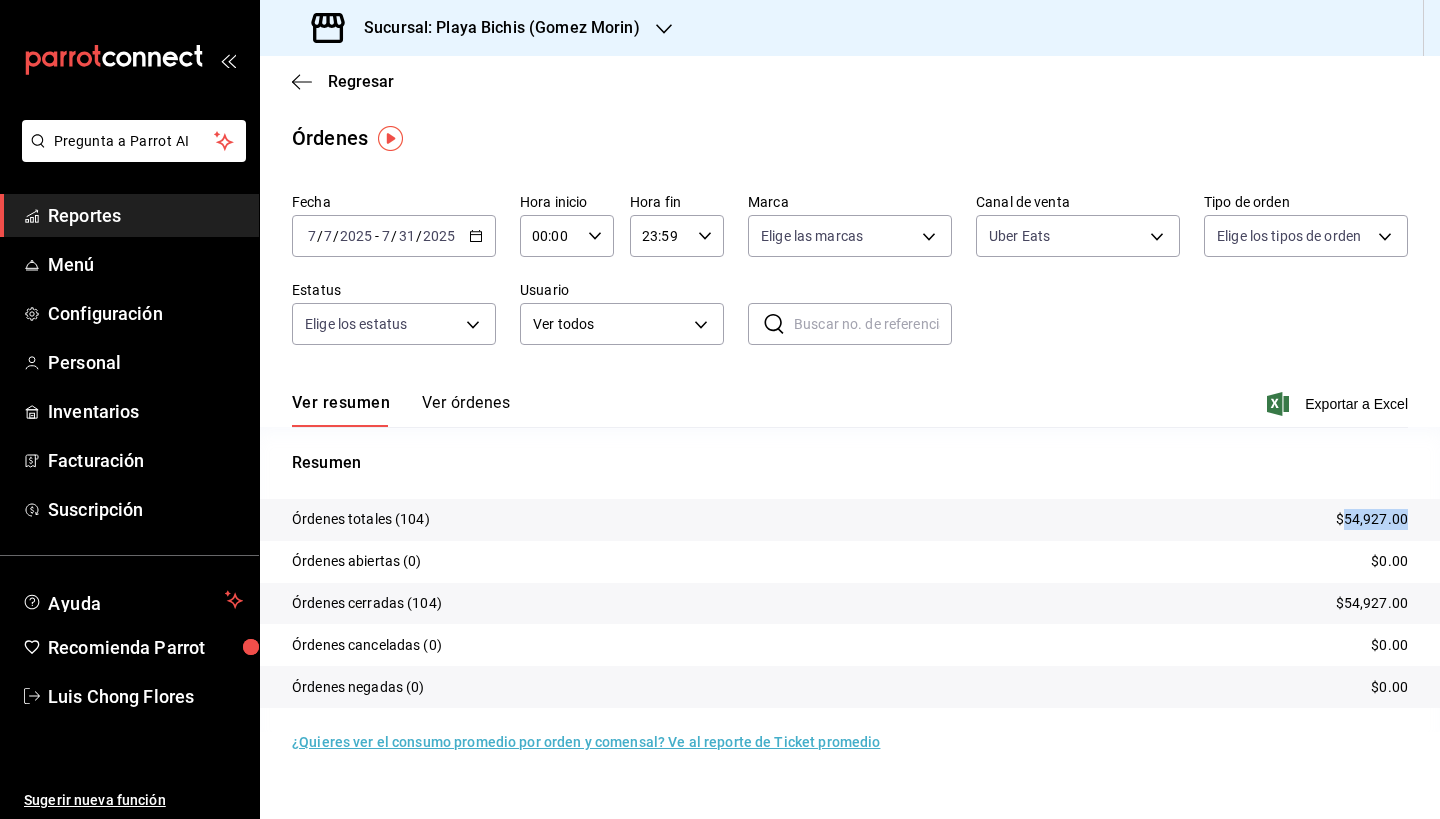 drag, startPoint x: 1343, startPoint y: 518, endPoint x: 1425, endPoint y: 520, distance: 82.02438 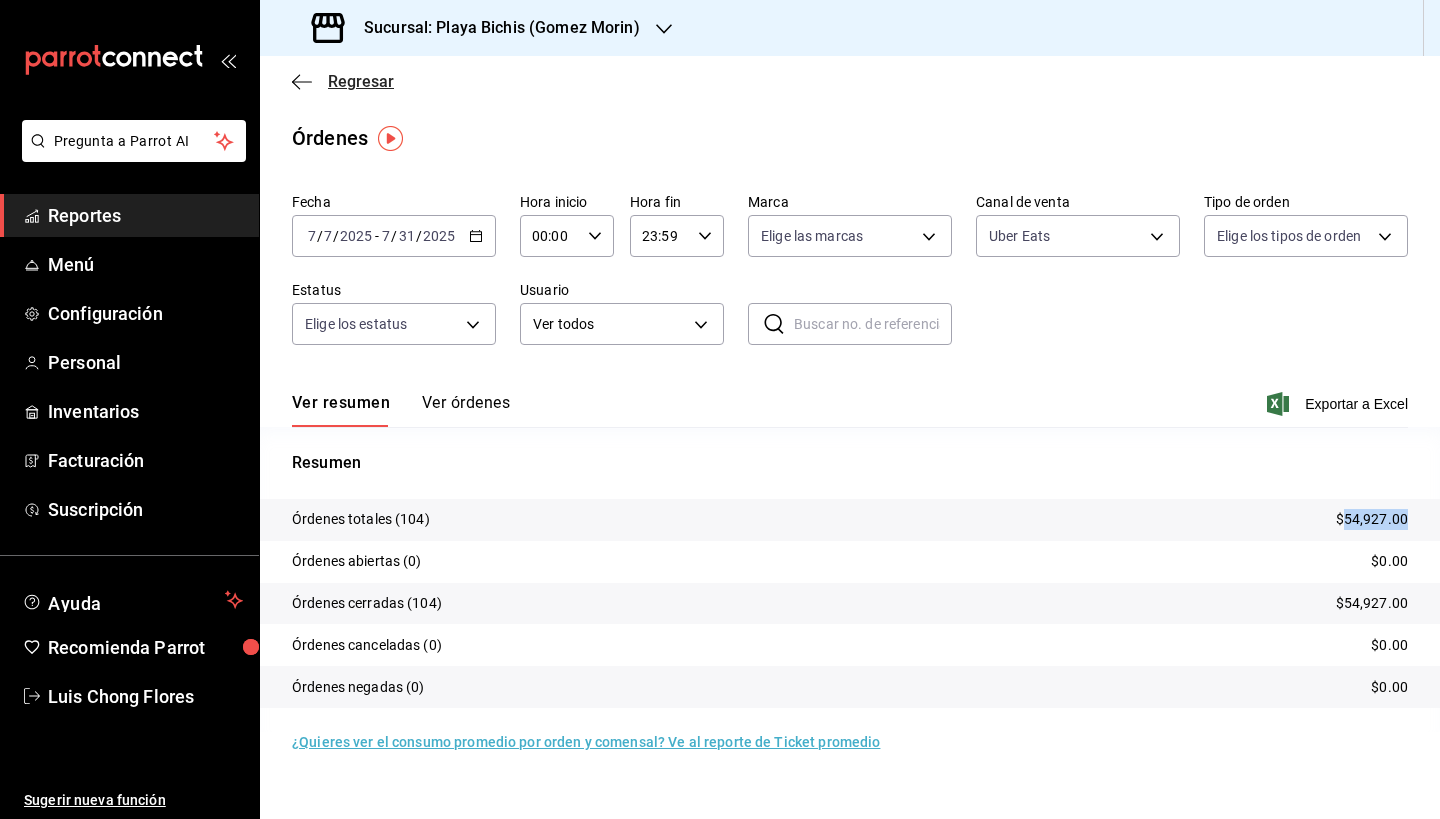 click on "Regresar" at bounding box center (361, 81) 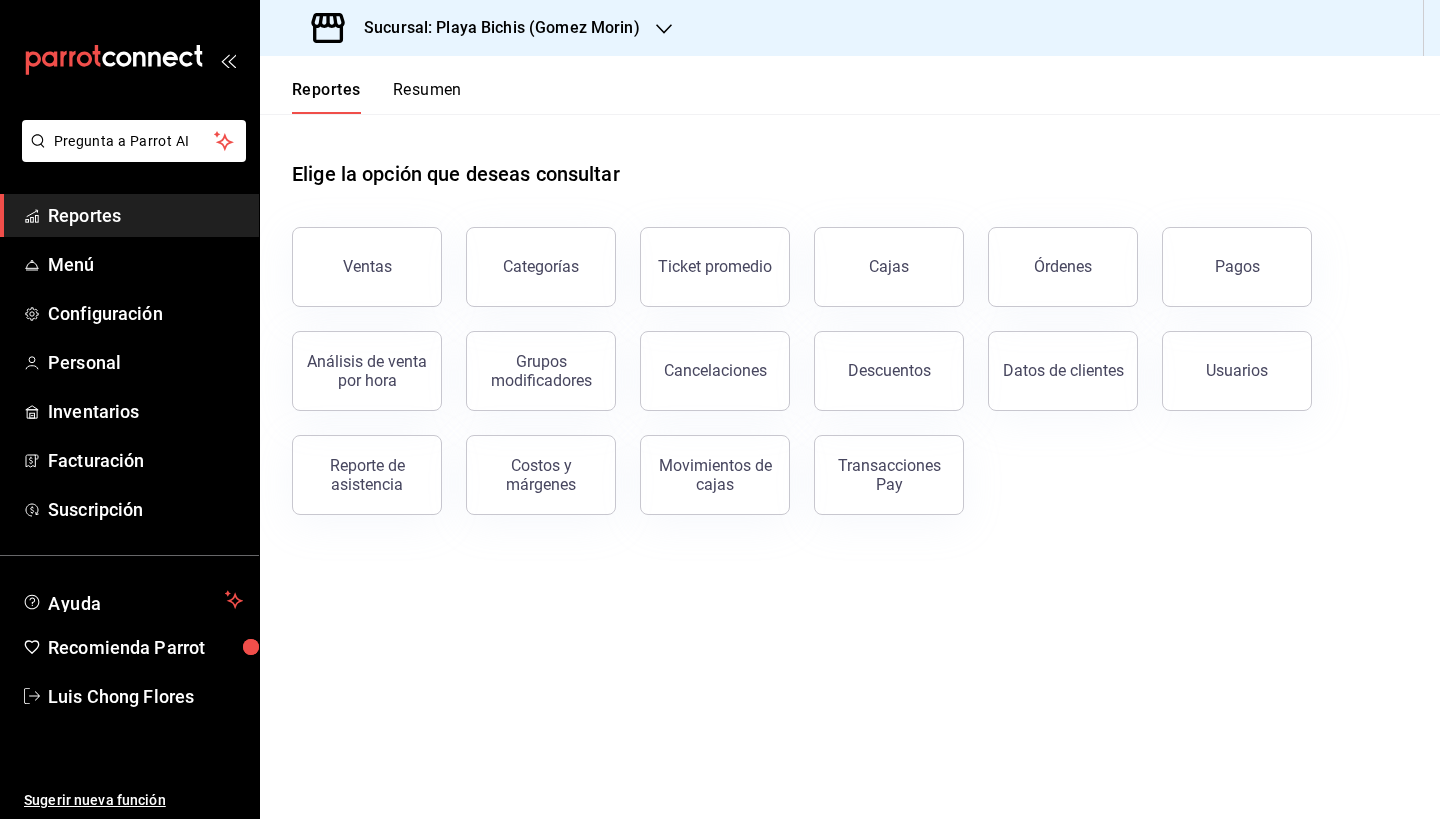 click on "Resumen" at bounding box center [427, 97] 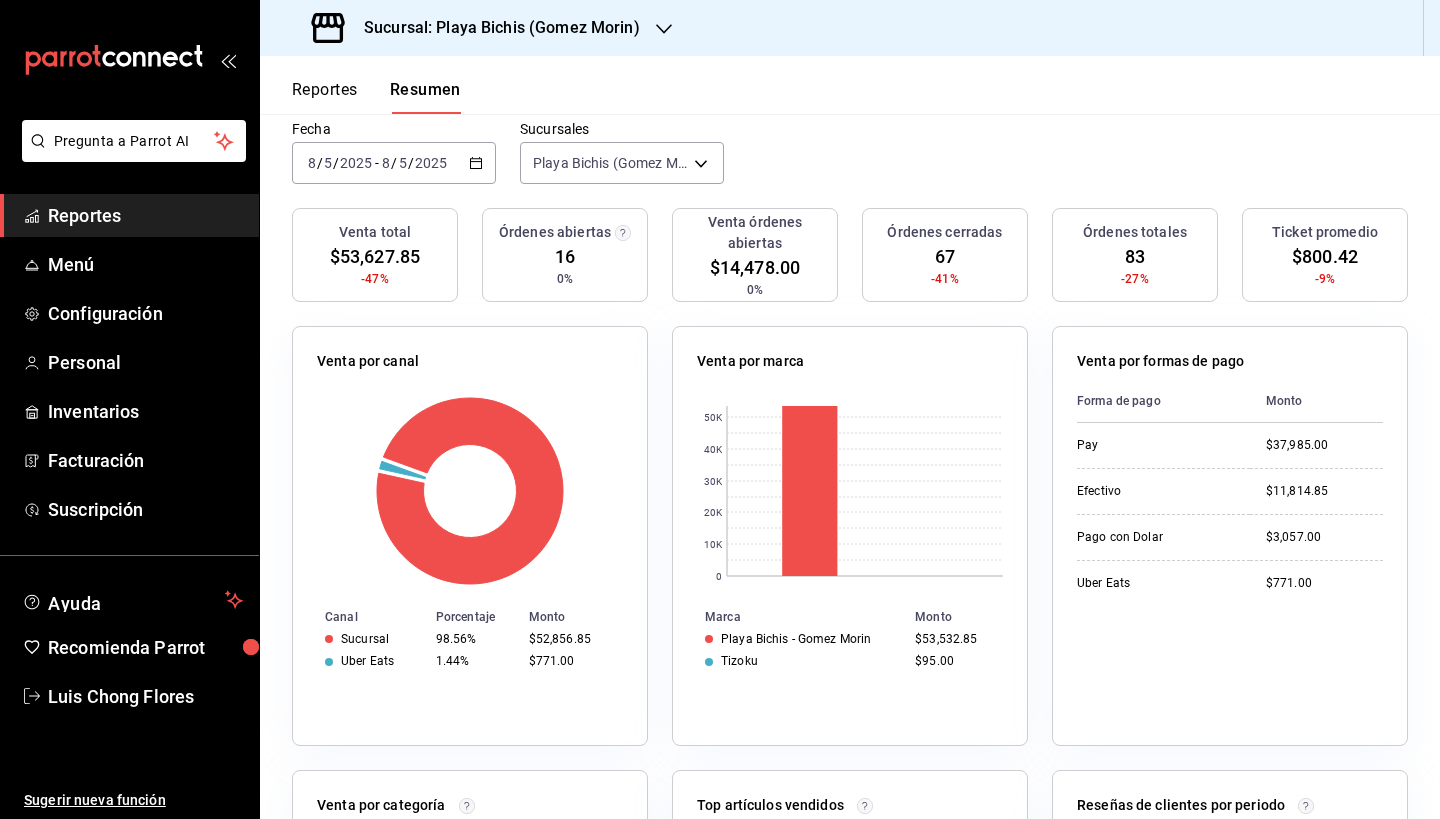 scroll, scrollTop: 111, scrollLeft: 0, axis: vertical 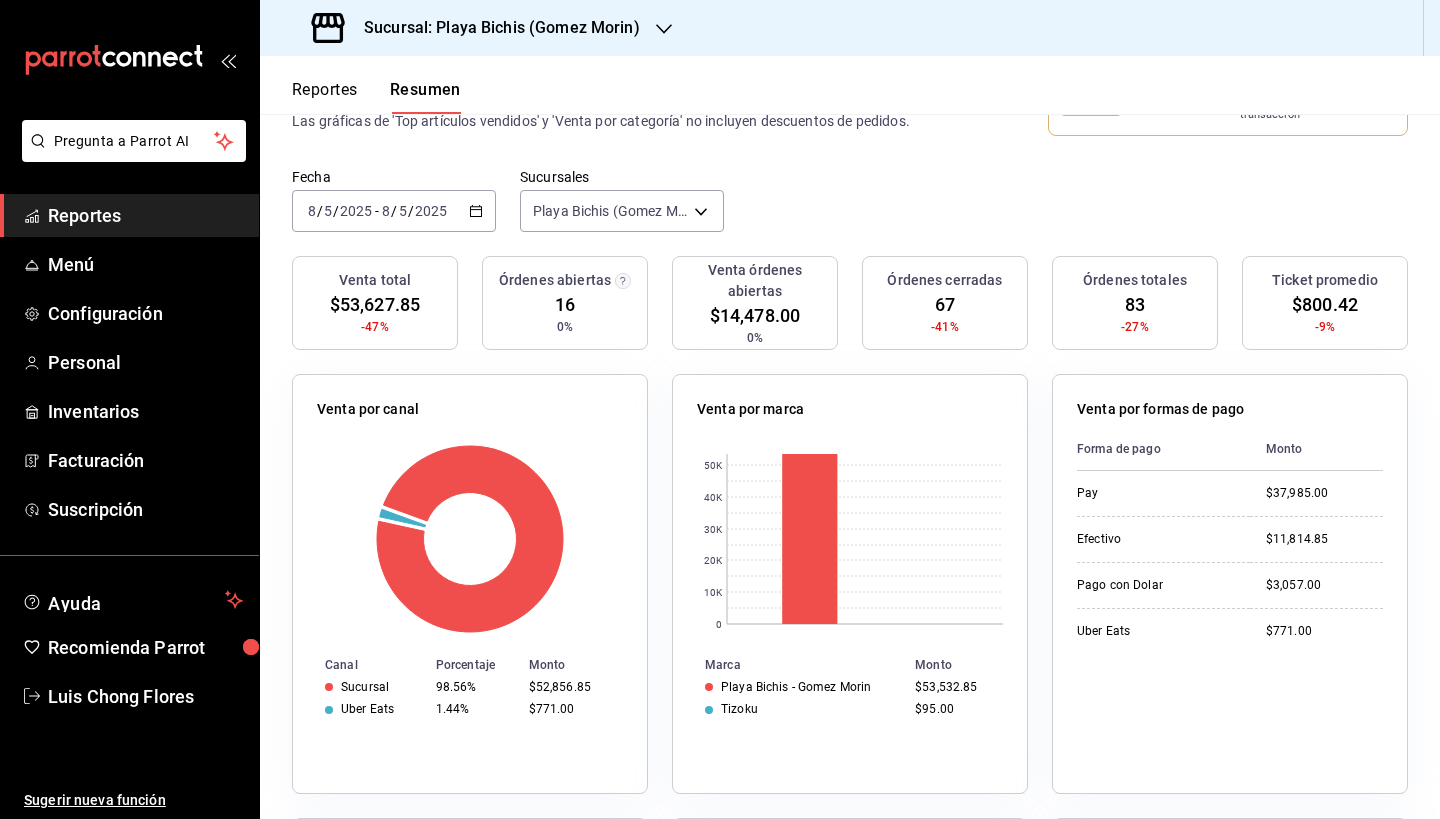 click 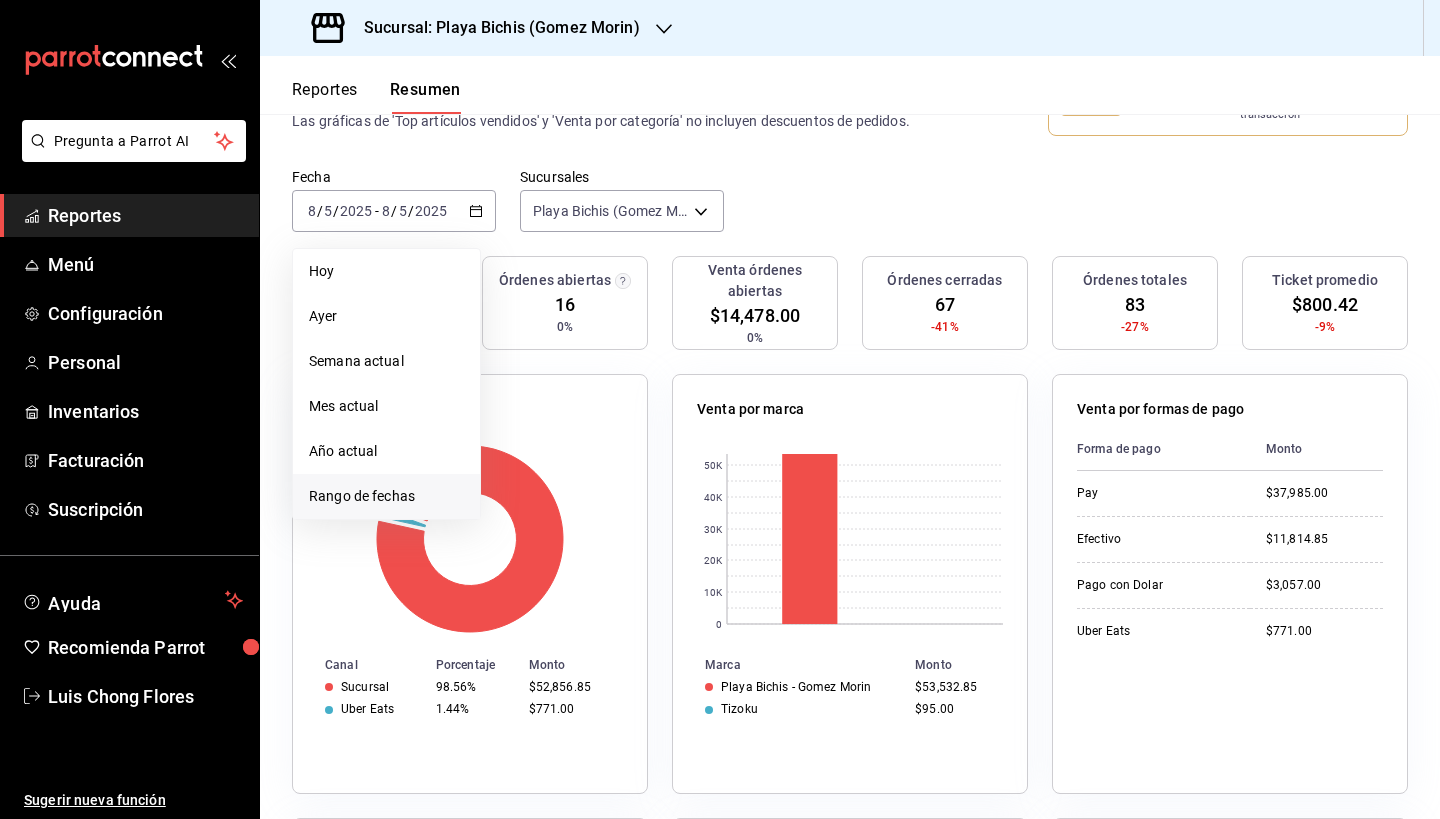 click on "Rango de fechas" at bounding box center [386, 496] 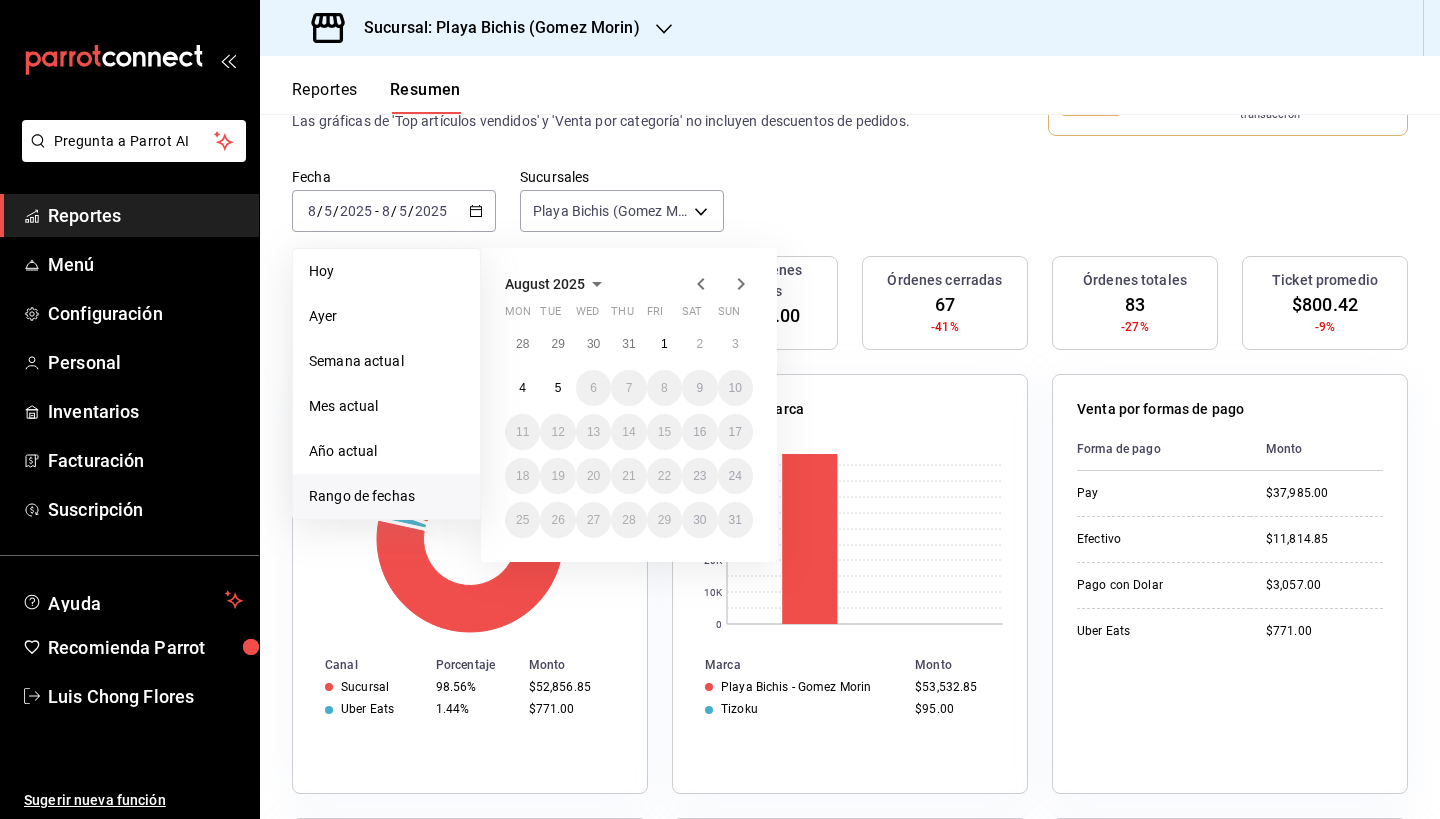 click 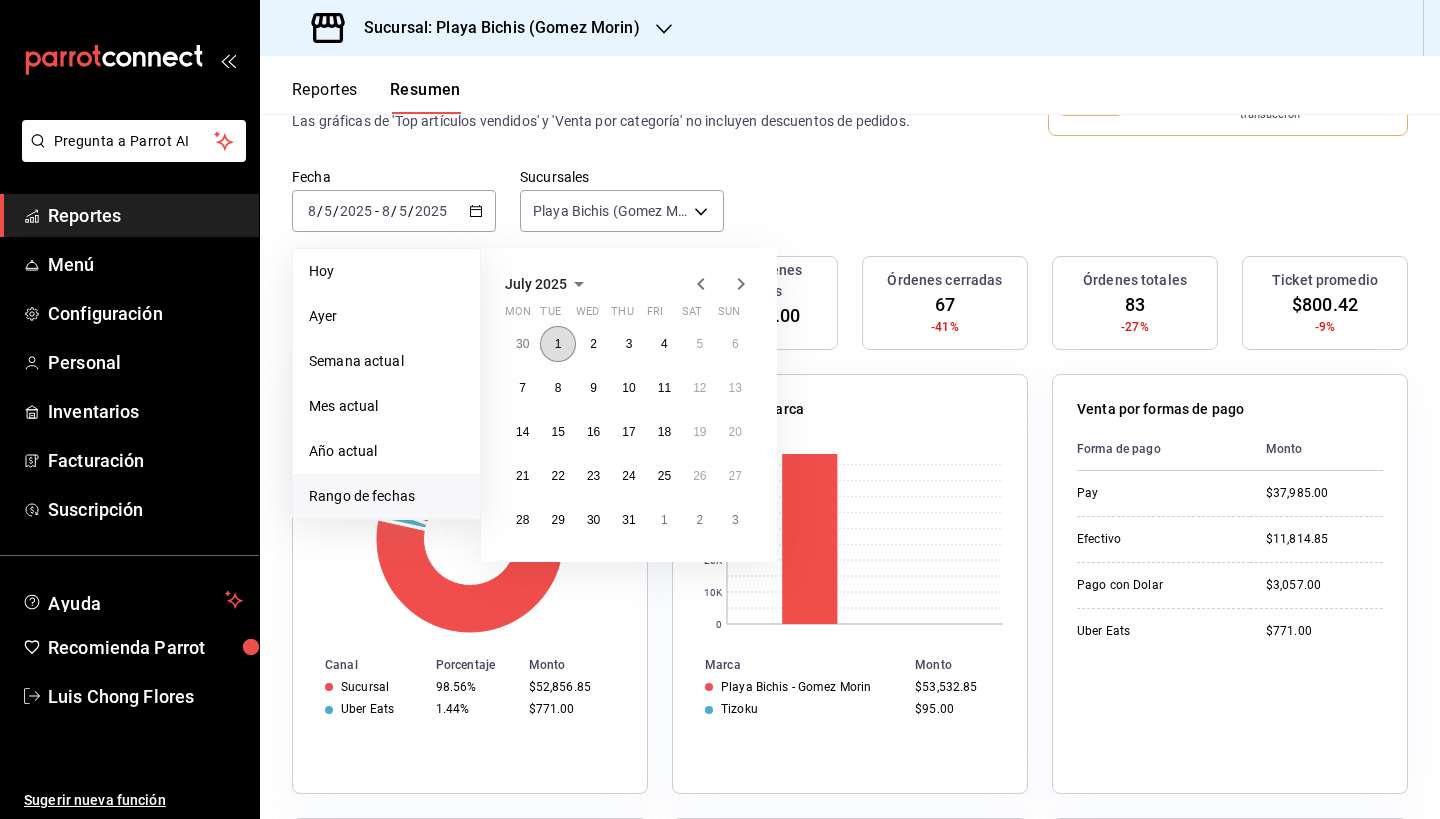 click on "1" at bounding box center (557, 344) 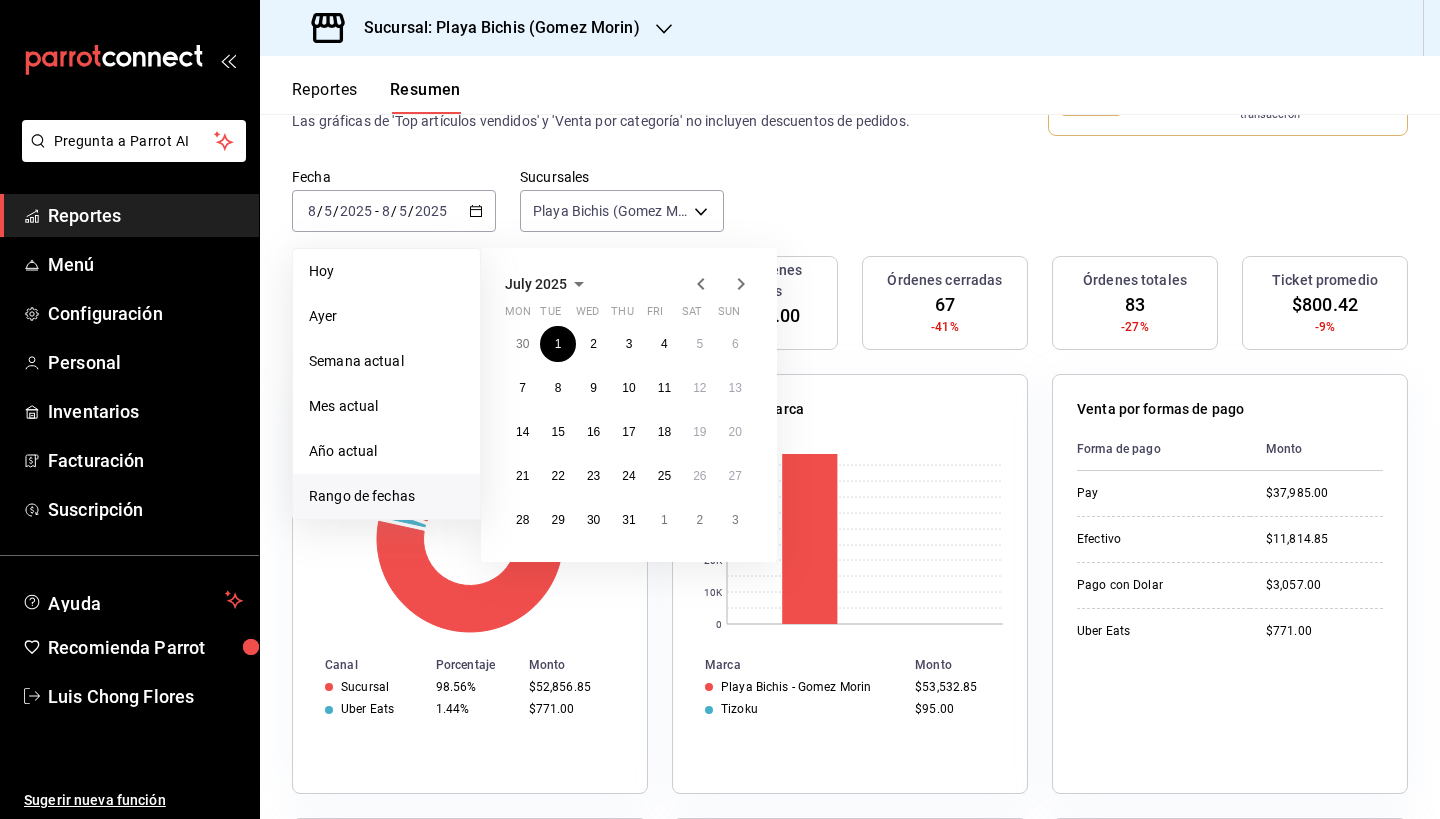 click 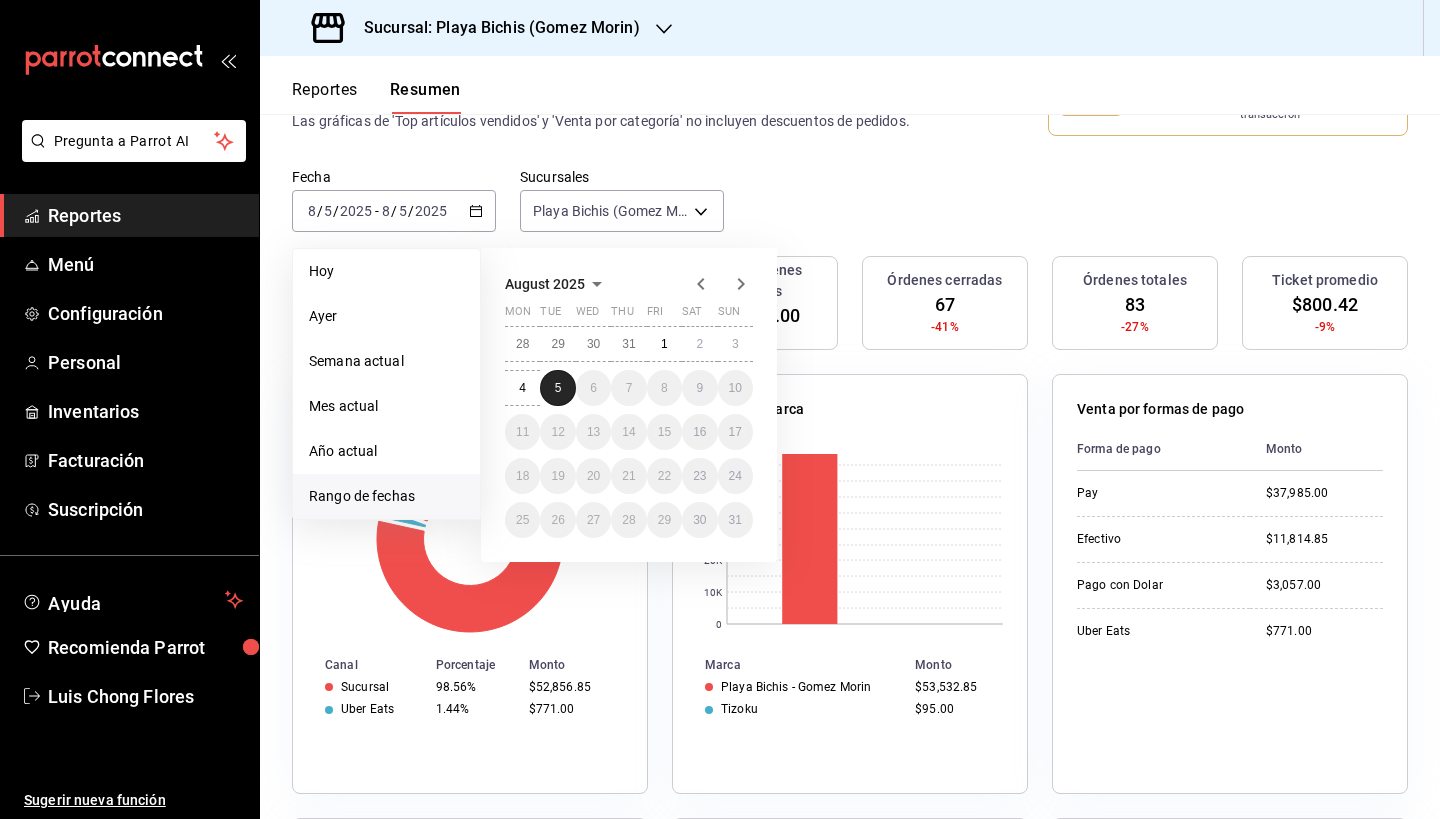 click on "5" at bounding box center [557, 388] 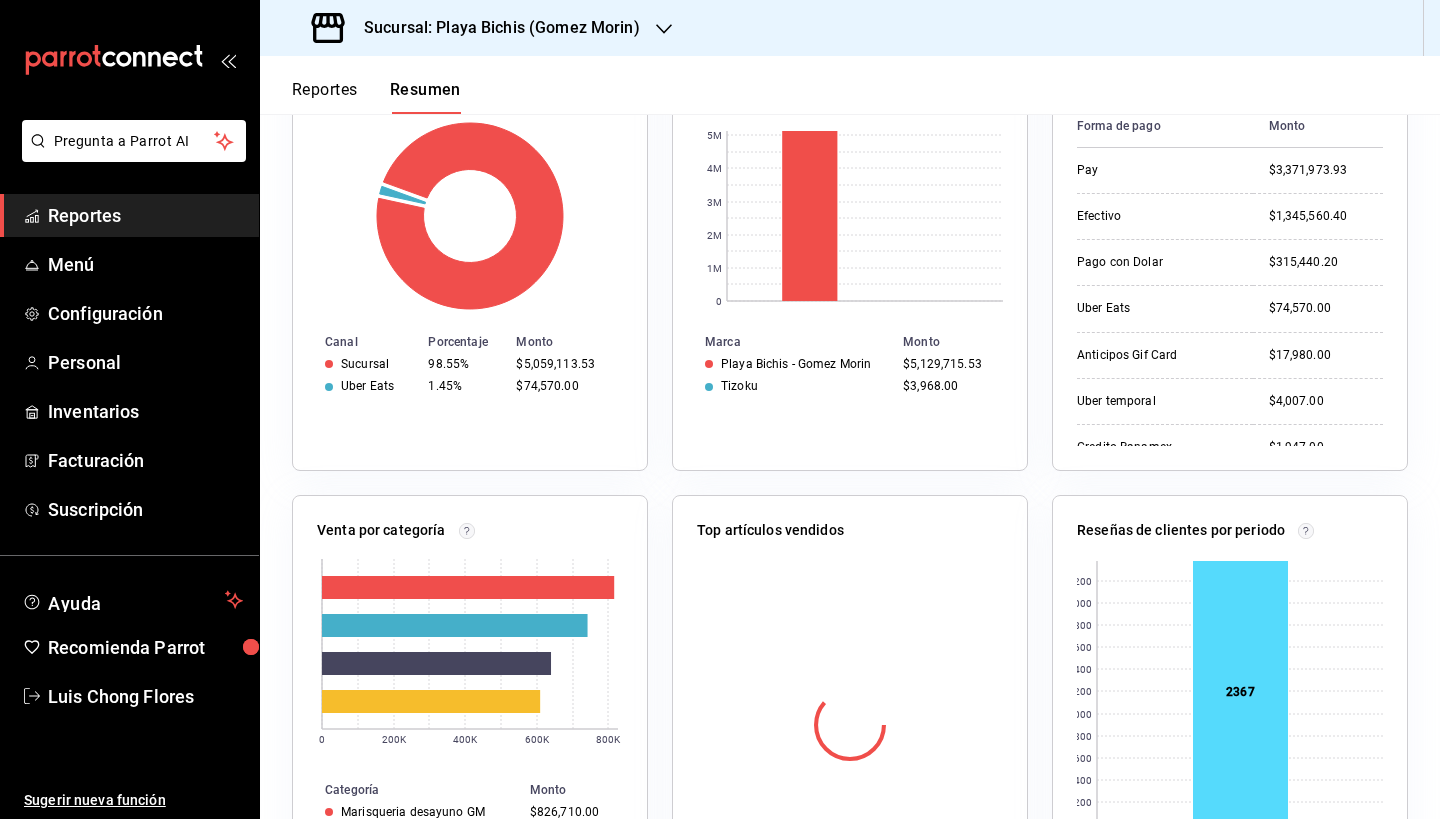 scroll, scrollTop: 427, scrollLeft: 0, axis: vertical 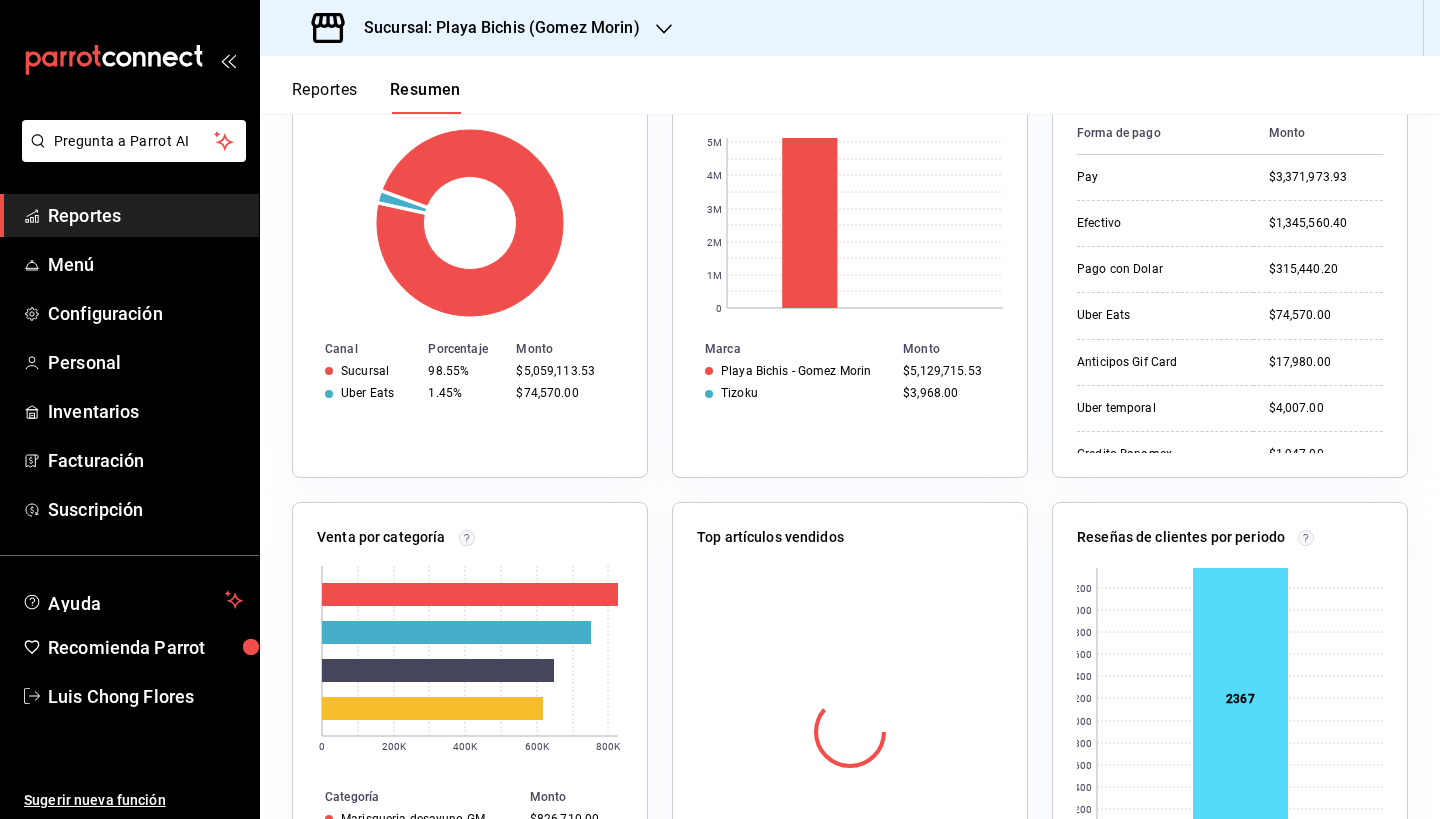 click on "Uber Eats" at bounding box center [367, 393] 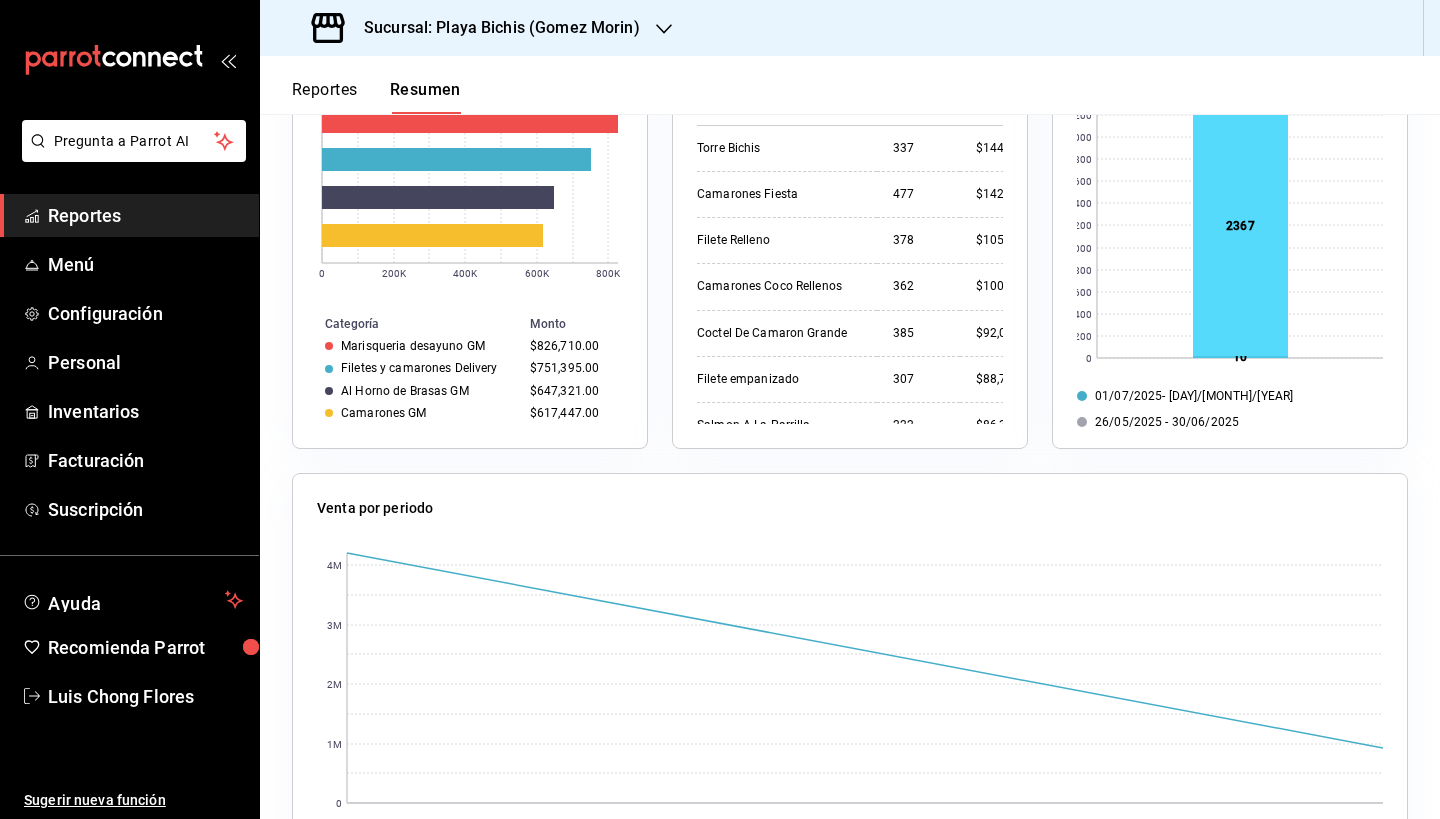 scroll, scrollTop: 495, scrollLeft: 0, axis: vertical 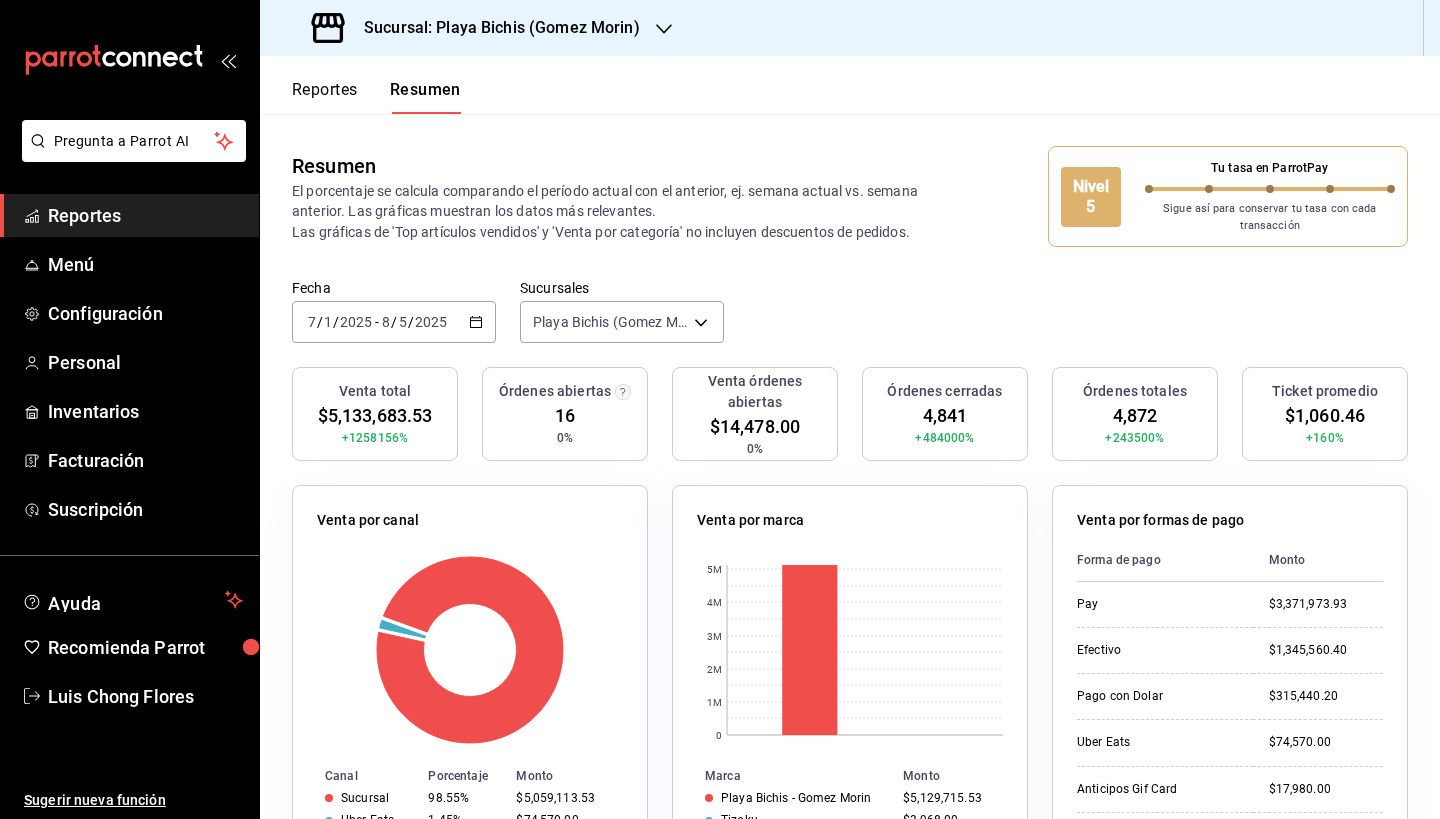 click on "Reportes" at bounding box center [325, 97] 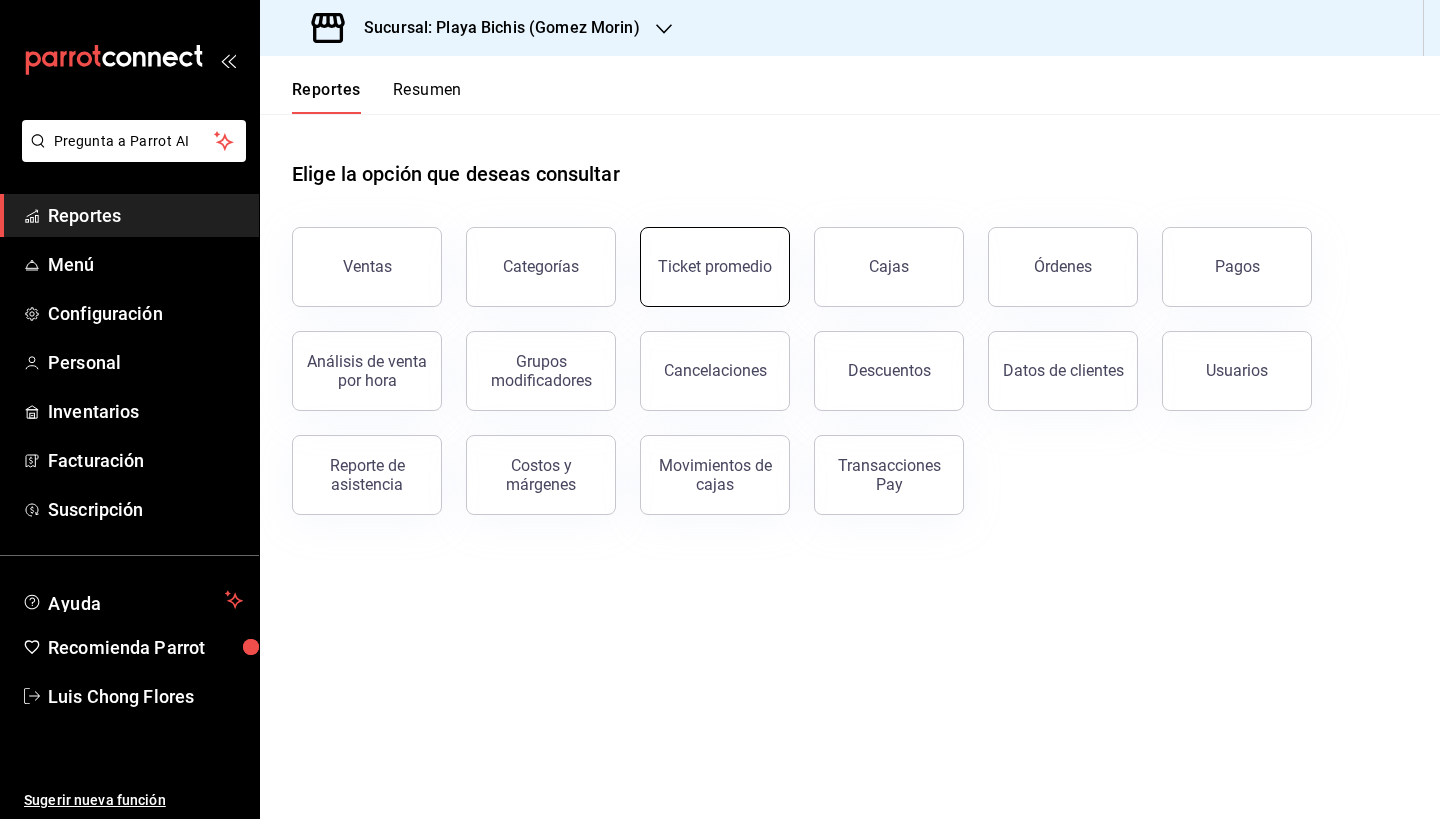 click on "Ticket promedio" at bounding box center (715, 267) 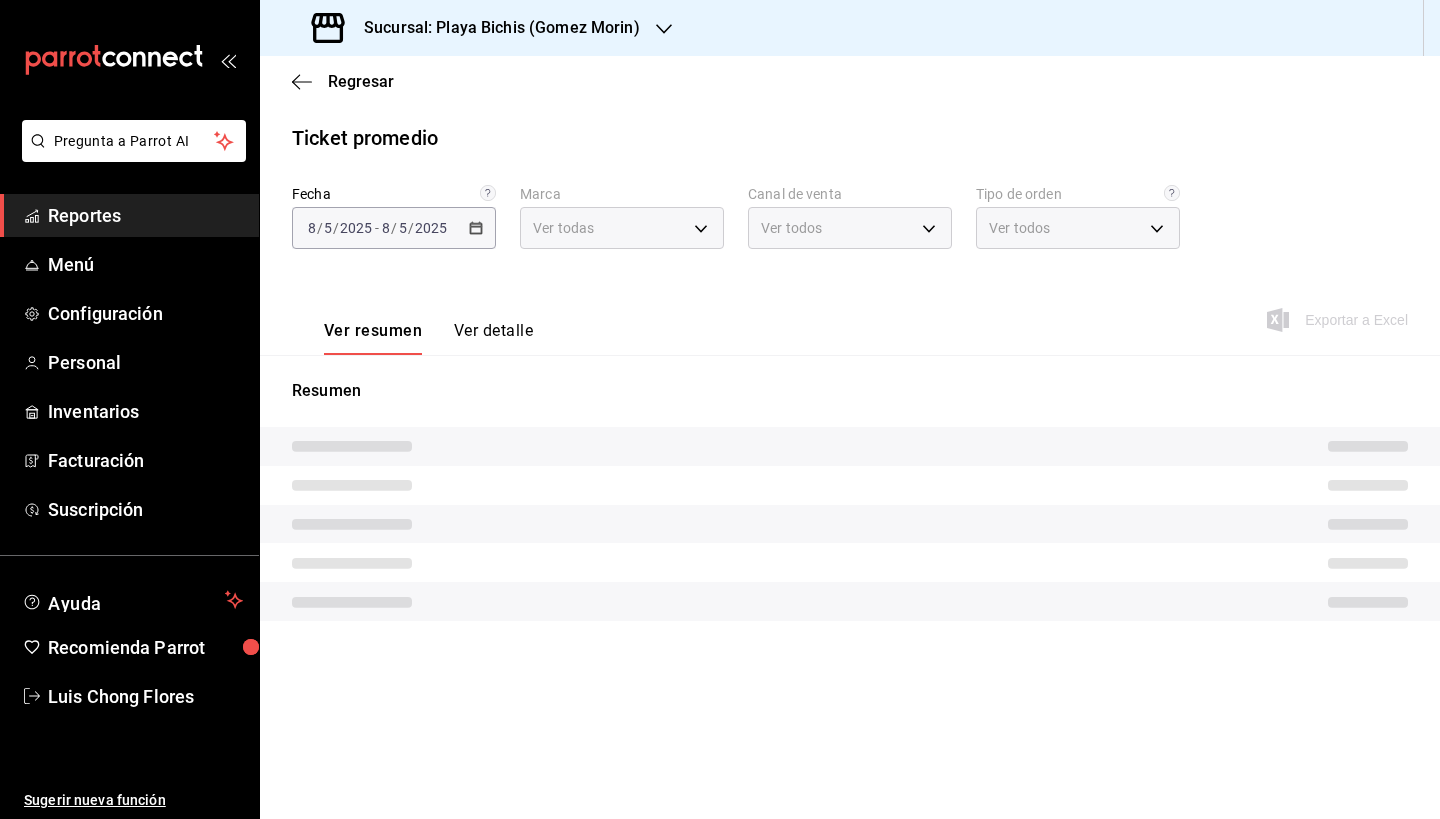 type on "4ba3d68a-2a71-4bf4-8272-d27f8f663470,fbc14f8a-a0c0-448e-9dac-7011cab8a3fb" 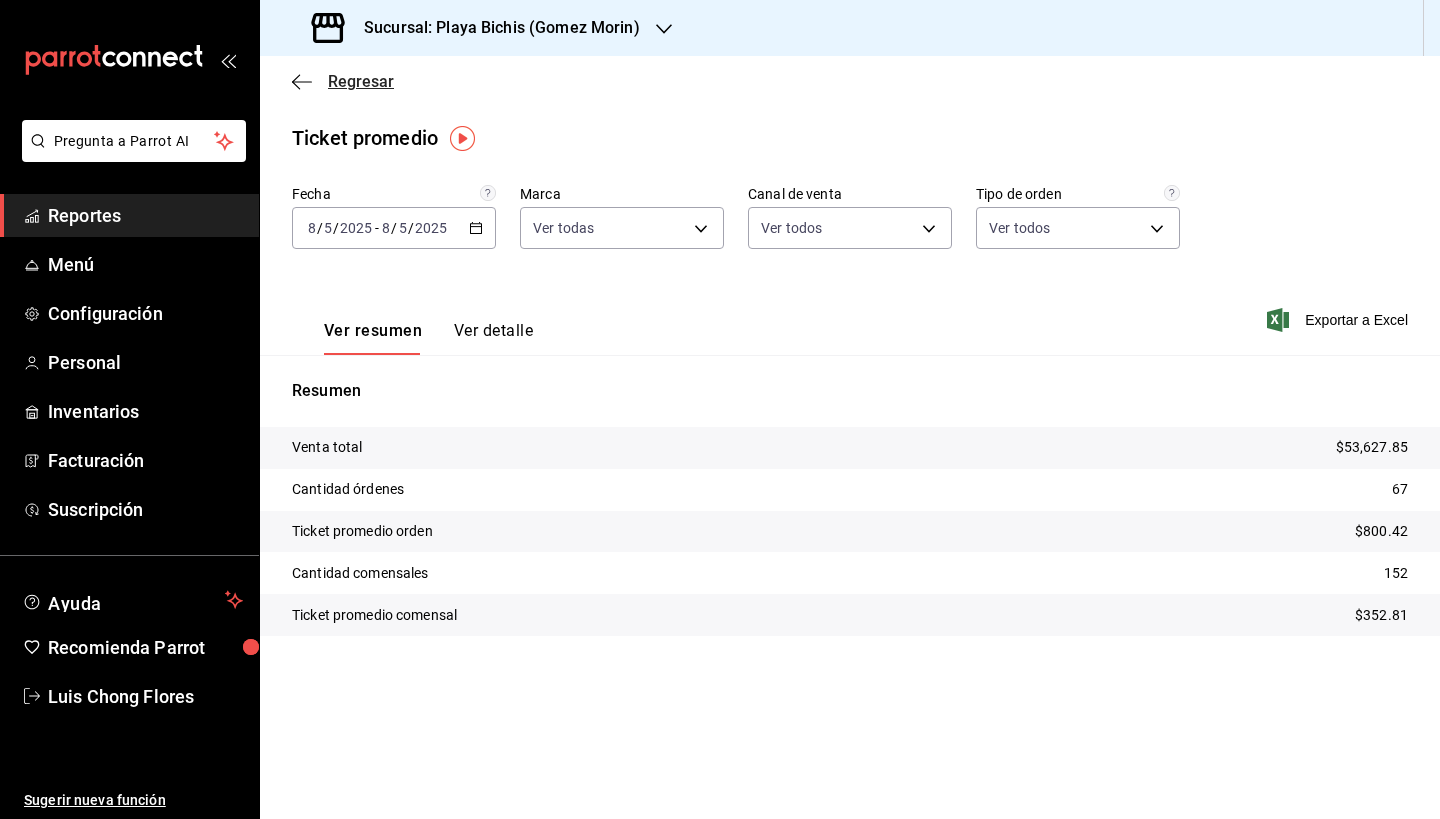 click 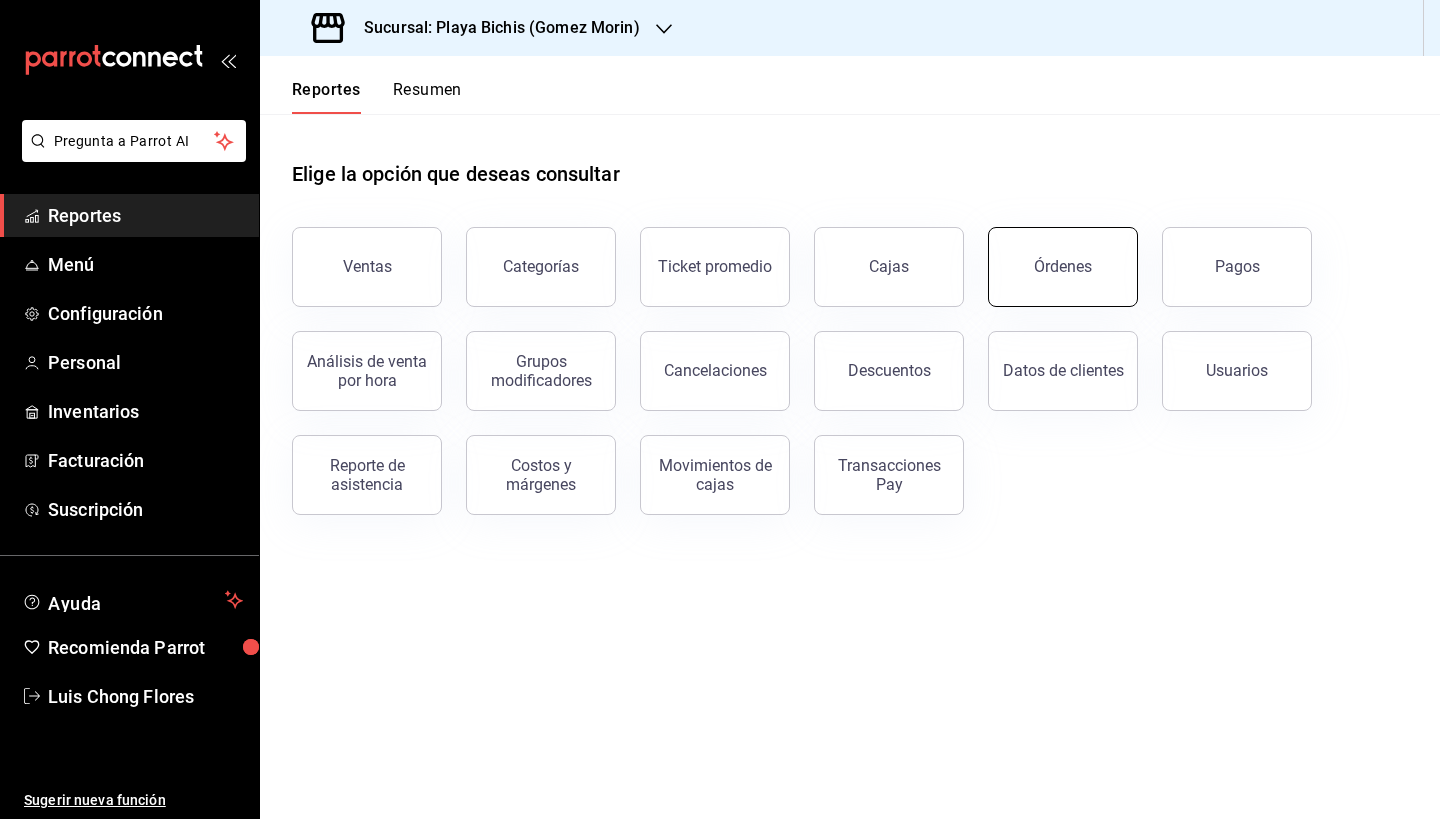 click on "Órdenes" at bounding box center [1063, 267] 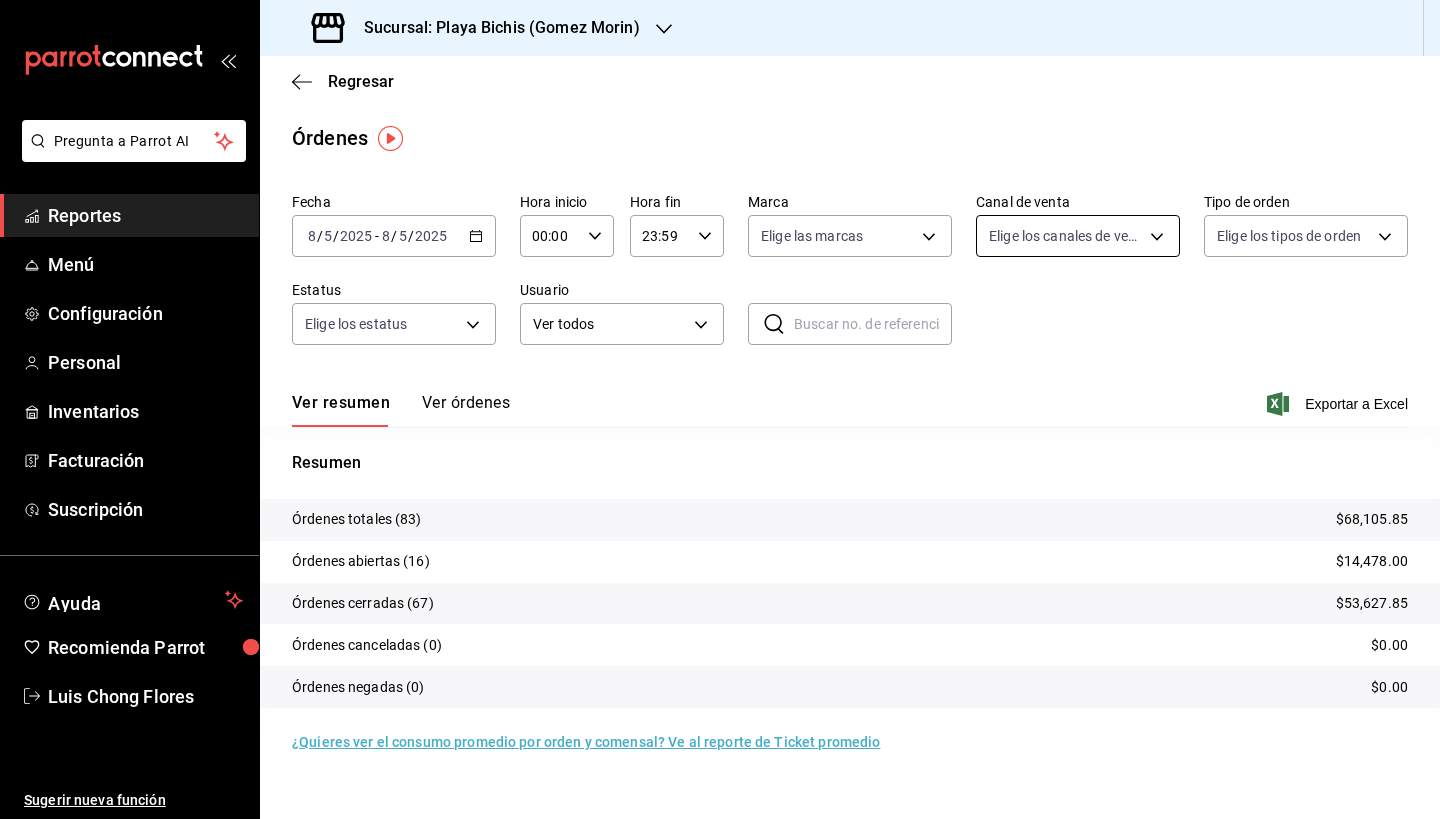 click on "Pregunta a Parrot AI Reportes   Menú   Configuración   Personal   Inventarios   Facturación   Suscripción   Ayuda Recomienda Parrot   [PERSON]   Sugerir nueva función   Sucursal: Playa Bichis (Gomez Morin) Regresar Órdenes Fecha [DATE] [DAY] / [MONTH] / [YEAR] - [DATE] [DAY] / [MONTH] / [YEAR] Hora inicio 00:00 Hora inicio Hora fin 23:59 Hora fin Marca Elige las marcas Canal de venta Elige los canales de venta Tipo de orden Elige los tipos de orden Estatus Elige los estatus Usuario Ver todos ALL ​ ​ Ver resumen Ver órdenes Exportar a Excel Resumen Órdenes totales (83) $68,105.85 Órdenes abiertas (16) $14,478.00 Órdenes cerradas (67) $53,627.85 Órdenes canceladas (0) $0.00 Órdenes negadas (0) $0.00 ¿Quieres ver el consumo promedio por orden y comensal? Ve al reporte de Ticket promedio GANA 1 MES GRATIS EN TU SUSCRIPCIÓN AQUÍ Ver video tutorial Ir a video Pregunta a Parrot AI Reportes   Menú   Configuración   Personal   Inventarios   Facturación   Suscripción   Ayuda Recomienda Parrot" at bounding box center (720, 409) 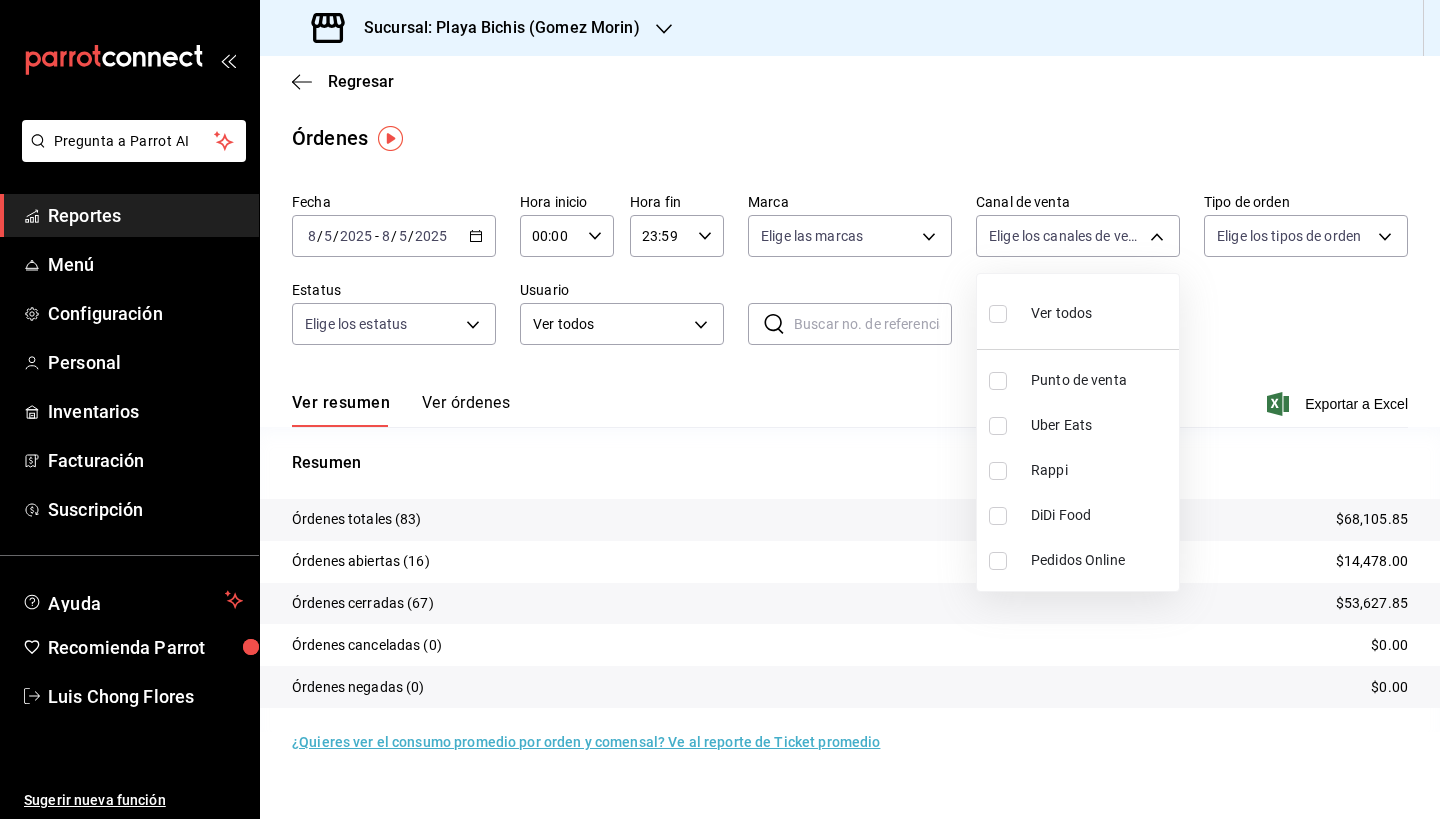click at bounding box center (720, 409) 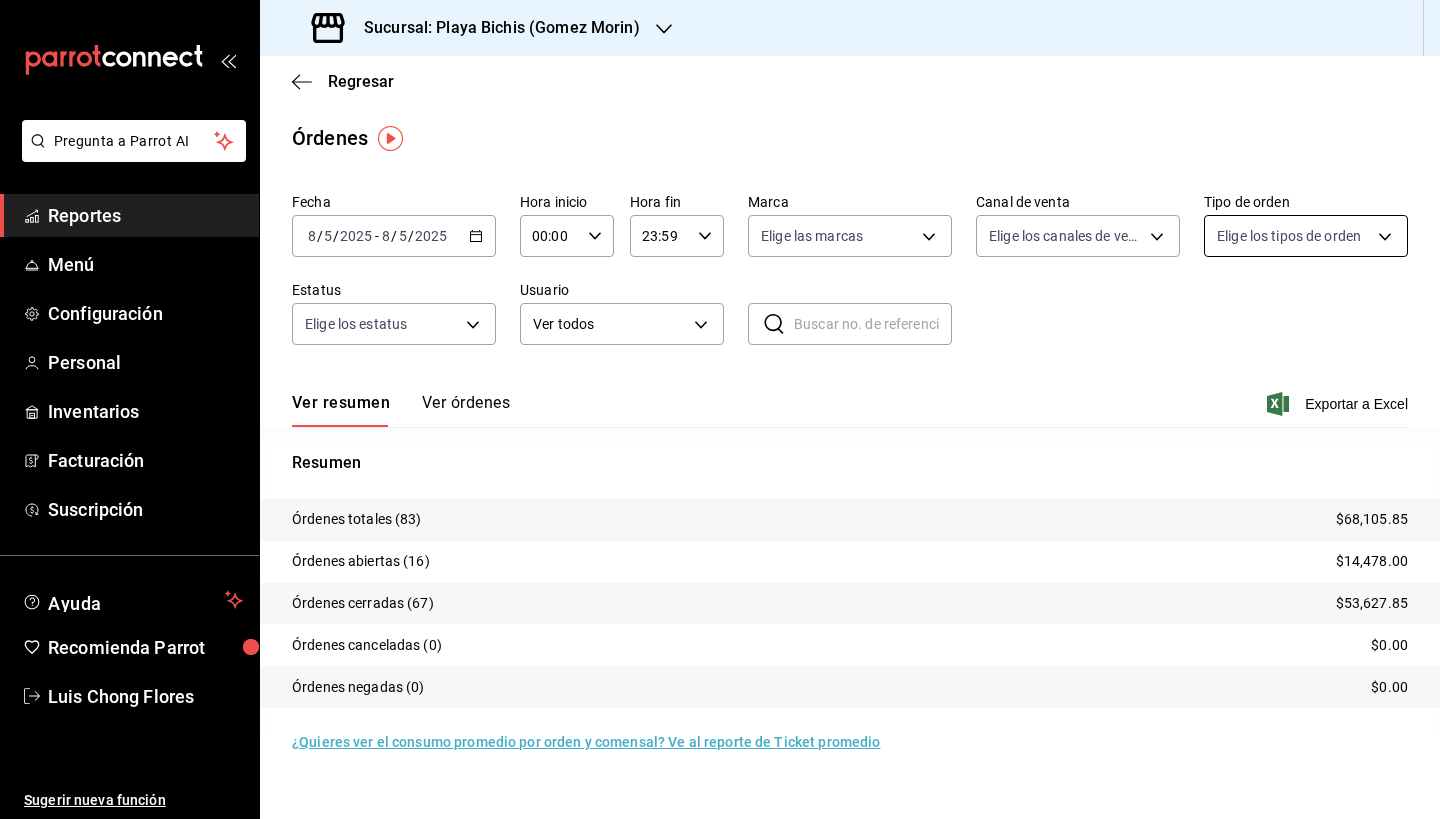 click on "Pregunta a Parrot AI Reportes   Menú   Configuración   Personal   Inventarios   Facturación   Suscripción   Ayuda Recomienda Parrot   [PERSON]   Sugerir nueva función   Sucursal: Playa Bichis (Gomez Morin) Regresar Órdenes Fecha [DATE] [DAY] / [MONTH] / [YEAR] - [DATE] [DAY] / [MONTH] / [YEAR] Hora inicio 00:00 Hora inicio Hora fin 23:59 Hora fin Marca Elige las marcas Canal de venta Elige los canales de venta Tipo de orden Elige los tipos de orden Estatus Elige los estatus Usuario Ver todos ALL ​ ​ Ver resumen Ver órdenes Exportar a Excel Resumen Órdenes totales (83) $68,105.85 Órdenes abiertas (16) $14,478.00 Órdenes cerradas (67) $53,627.85 Órdenes canceladas (0) $0.00 Órdenes negadas (0) $0.00 ¿Quieres ver el consumo promedio por orden y comensal? Ve al reporte de Ticket promedio GANA 1 MES GRATIS EN TU SUSCRIPCIÓN AQUÍ Ver video tutorial Ir a video Pregunta a Parrot AI Reportes   Menú   Configuración   Personal   Inventarios   Facturación   Suscripción   Ayuda Recomienda Parrot" at bounding box center (720, 409) 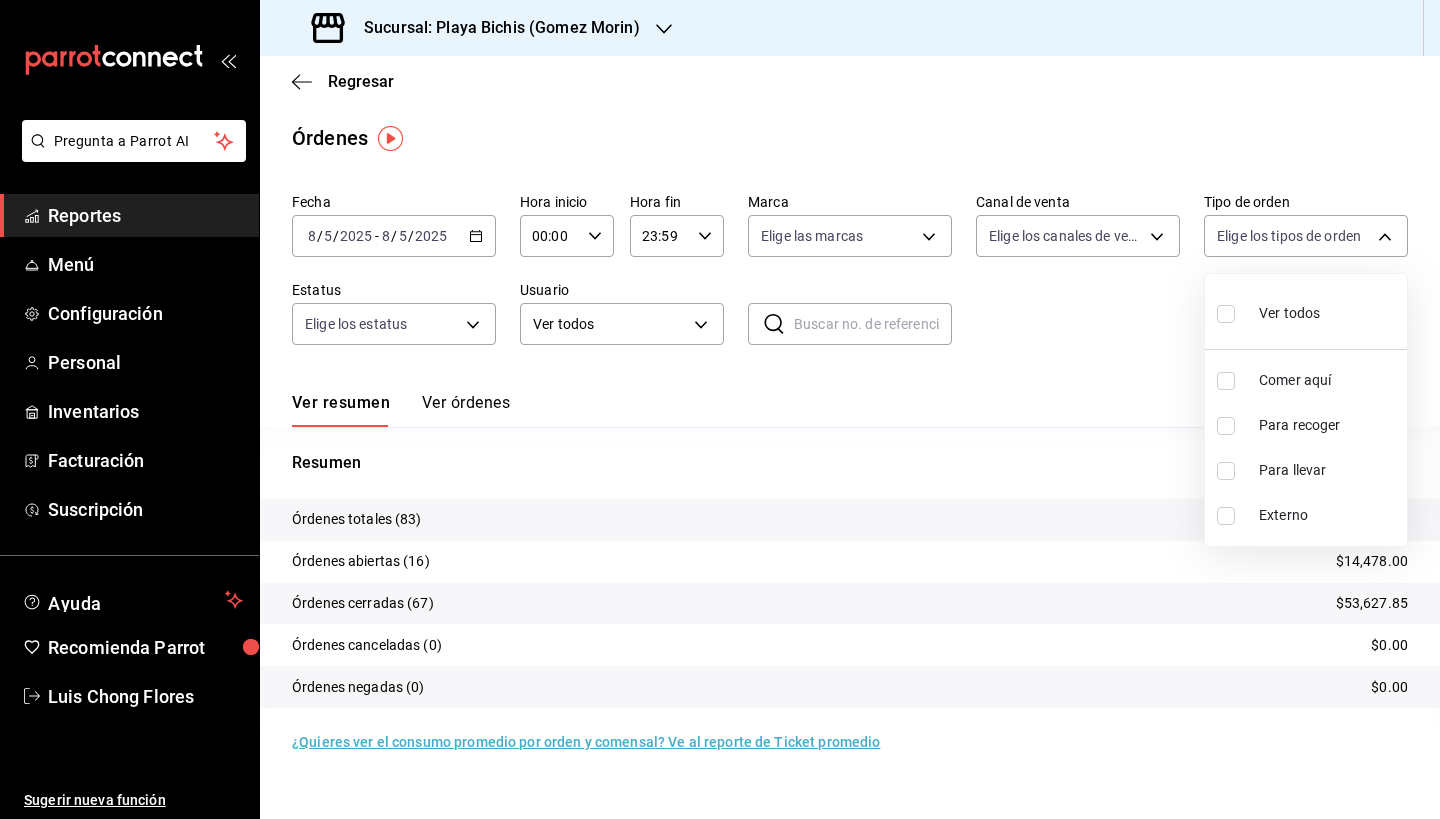 click at bounding box center [720, 409] 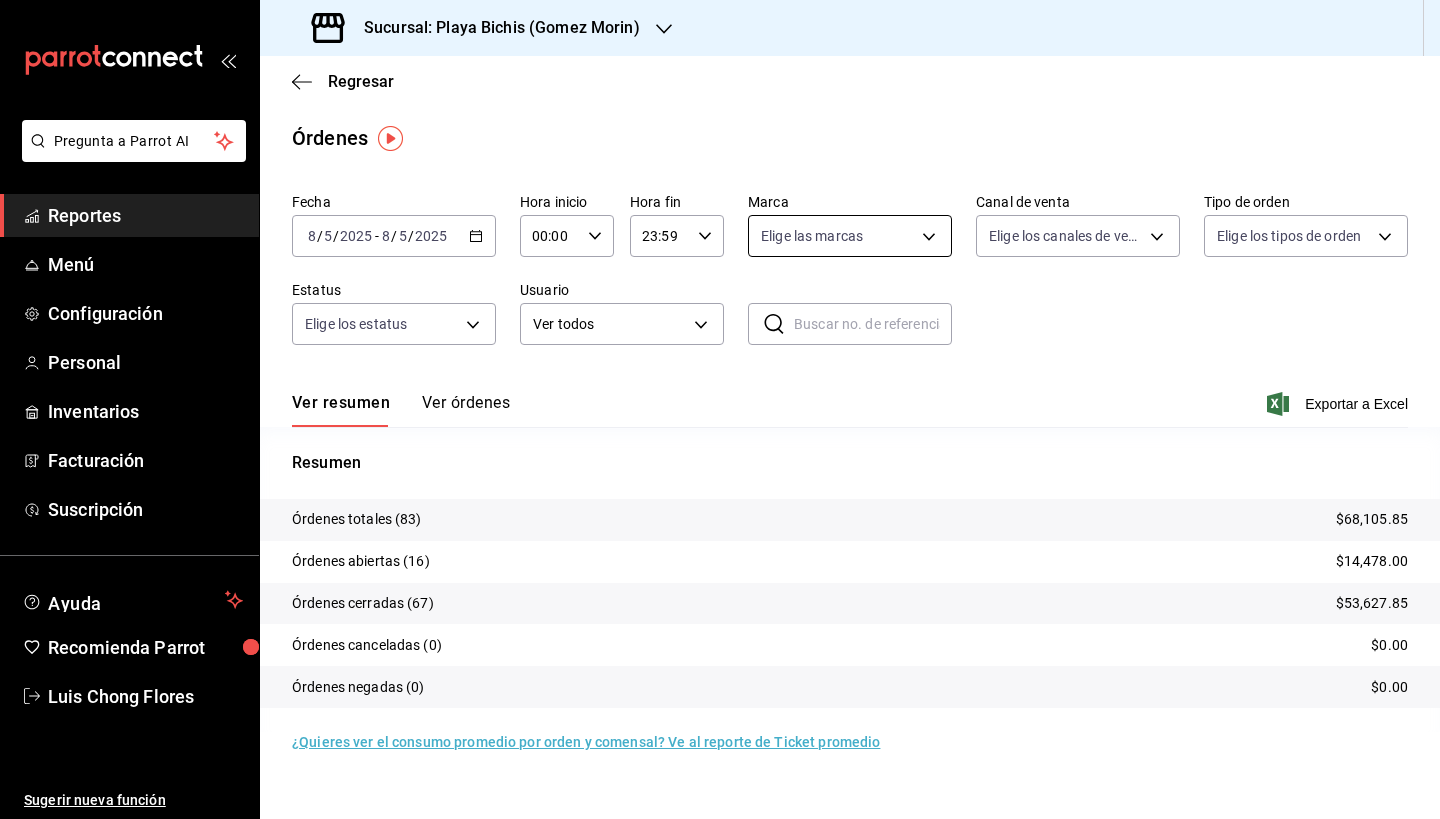 click on "Pregunta a Parrot AI Reportes   Menú   Configuración   Personal   Inventarios   Facturación   Suscripción   Ayuda Recomienda Parrot   [PERSON]   Sugerir nueva función   Sucursal: Playa Bichis (Gomez Morin) Regresar Órdenes Fecha [DATE] [DAY] / [MONTH] / [YEAR] - [DATE] [DAY] / [MONTH] / [YEAR] Hora inicio 00:00 Hora inicio Hora fin 23:59 Hora fin Marca Elige las marcas Canal de venta Elige los canales de venta Tipo de orden Elige los tipos de orden Estatus Elige los estatus Usuario Ver todos ALL ​ ​ Ver resumen Ver órdenes Exportar a Excel Resumen Órdenes totales (83) $68,105.85 Órdenes abiertas (16) $14,478.00 Órdenes cerradas (67) $53,627.85 Órdenes canceladas (0) $0.00 Órdenes negadas (0) $0.00 ¿Quieres ver el consumo promedio por orden y comensal? Ve al reporte de Ticket promedio GANA 1 MES GRATIS EN TU SUSCRIPCIÓN AQUÍ Ver video tutorial Ir a video Pregunta a Parrot AI Reportes   Menú   Configuración   Personal   Inventarios   Facturación   Suscripción   Ayuda Recomienda Parrot" at bounding box center [720, 409] 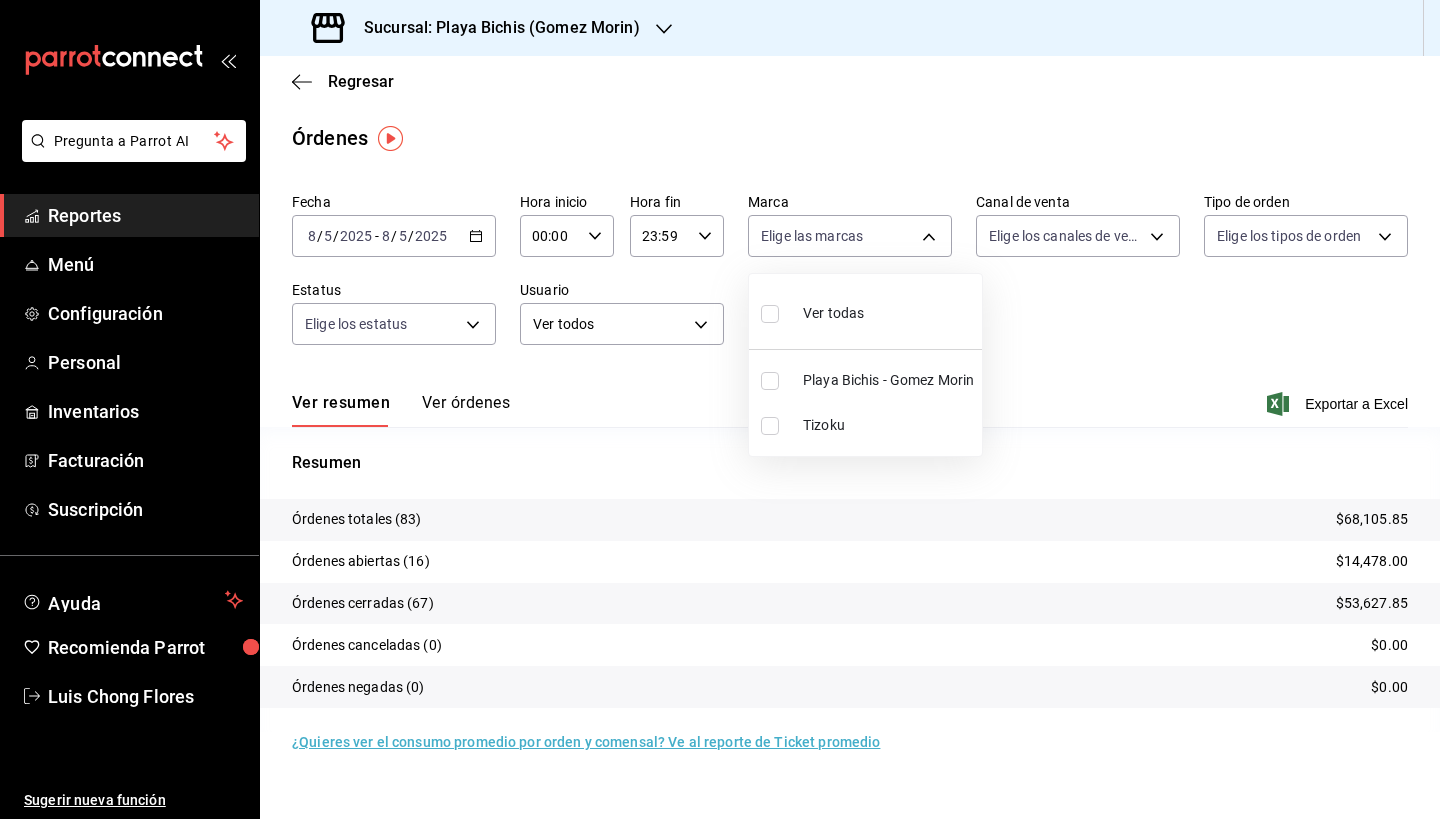 click on "Tizoku" at bounding box center [888, 425] 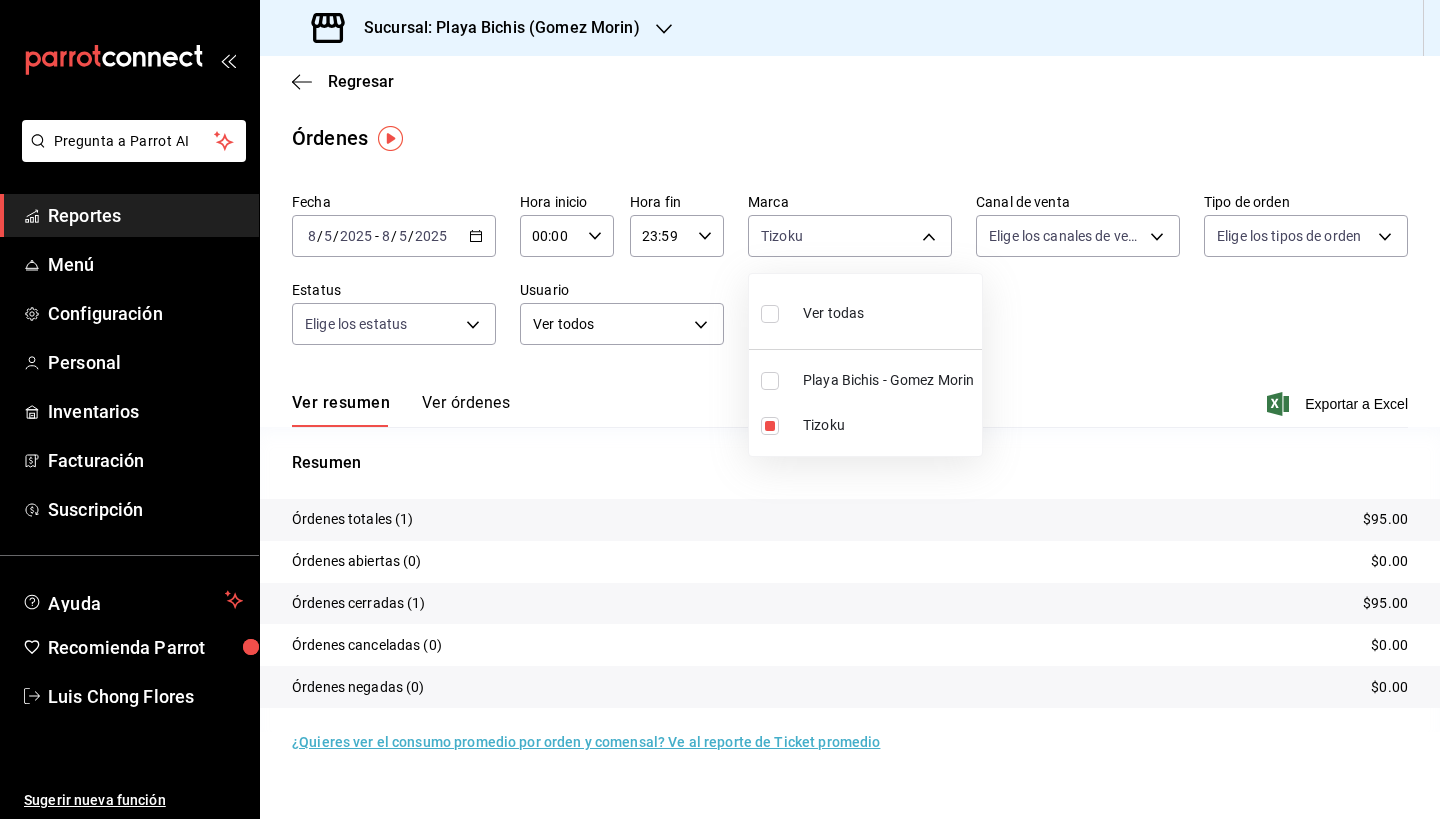 click at bounding box center [720, 409] 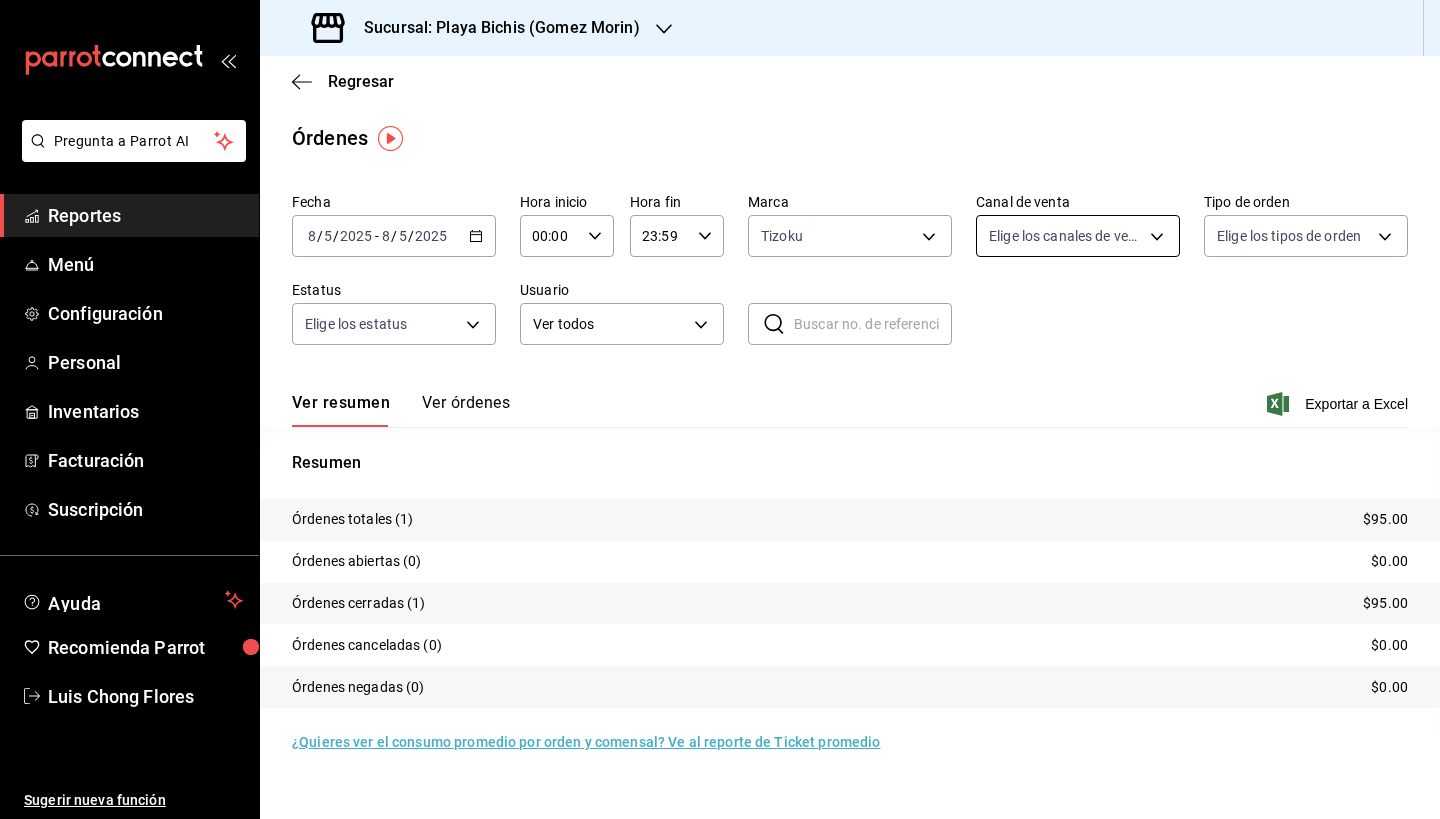 click on "Pregunta a Parrot AI Reportes   Menú   Configuración   Personal   Inventarios   Facturación   Suscripción   Ayuda Recomienda Parrot   [PERSON]   Sugerir nueva función   Sucursal: Playa Bichis (Gomez Morin) Regresar Órdenes Fecha [DATE] [DAY] / [MONTH] / [YEAR] - [DATE] [DAY] / [MONTH] / [YEAR] Hora inicio 00:00 Hora inicio Hora fin 23:59 Hora fin Marca Tizoku [UUID] Canal de venta Elige los canales de venta Tipo de orden Elige los tipos de orden Estatus Elige los estatus Usuario Ver todos ALL ​ ​ Ver resumen Ver órdenes Exportar a Excel Resumen Órdenes totales (1) $95.00 Órdenes abiertas (0) $0.00 Órdenes cerradas (1) $95.00 Órdenes canceladas (0) $0.00 Órdenes negadas (0) $0.00 ¿Quieres ver el consumo promedio por orden y comensal? Ve al reporte de Ticket promedio GANA 1 MES GRATIS EN TU SUSCRIPCIÓN AQUÍ Ver video tutorial Ir a video Pregunta a Parrot AI Reportes   Menú   Configuración   Personal   Inventarios   Facturación   Suscripción" at bounding box center [720, 409] 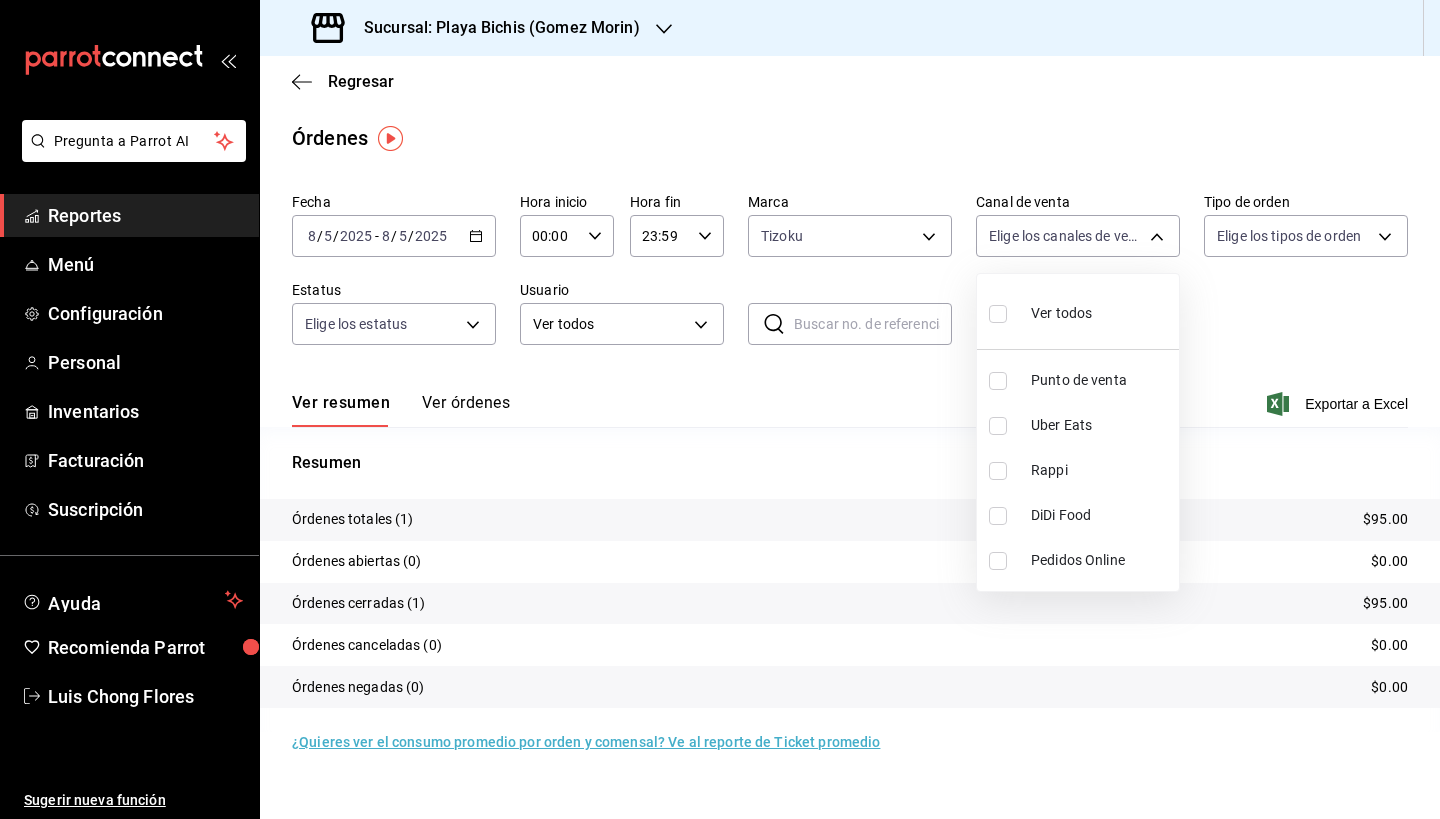 click at bounding box center [998, 314] 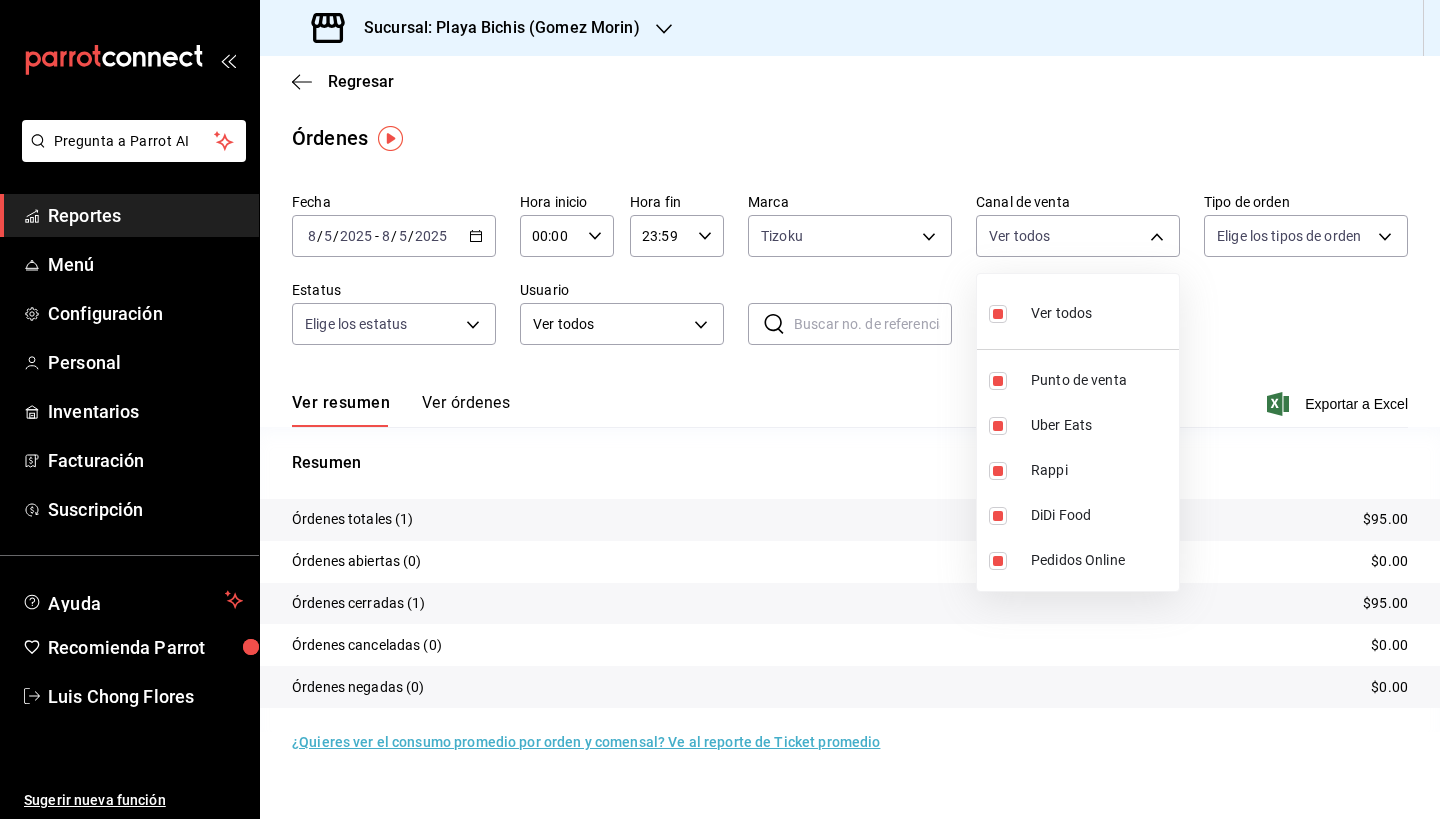 click at bounding box center [720, 409] 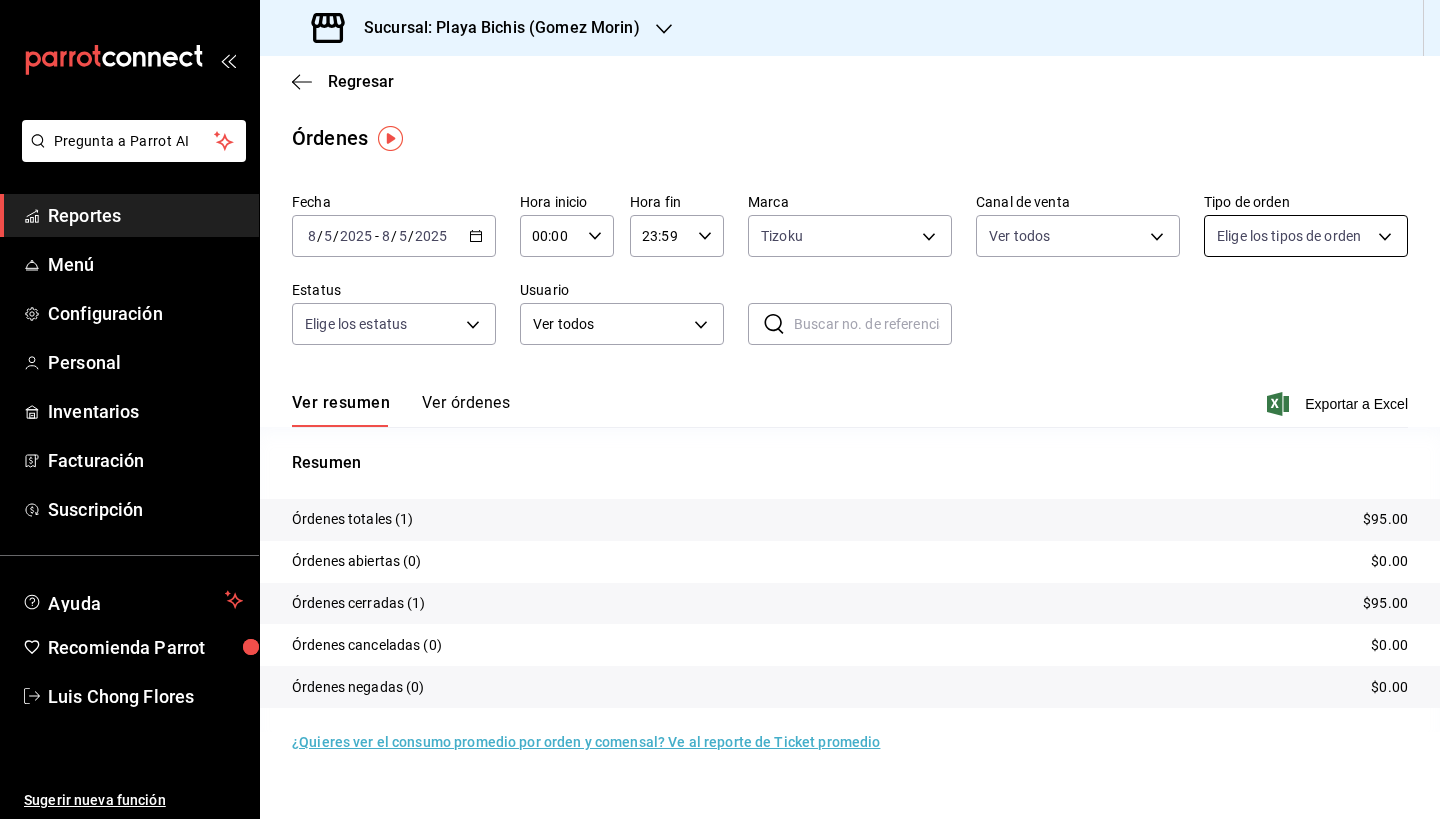 click on "Pregunta a Parrot AI Reportes   Menú   Configuración   Personal   Inventarios   Facturación   Suscripción   Ayuda Recomienda Parrot   [PERSON]   Sugerir nueva función   Sucursal: Playa Bichis (Gomez Morin) Regresar Órdenes Fecha [DATE] [DAY] / [MONTH] / [YEAR] - [DATE] [DAY] / [MONTH] / [YEAR] Hora inicio 00:00 Hora inicio Hora fin 23:59 Hora fin Marca Elige las marcas Canal de venta PARROT,UBER_EATS,RAPPI,DIDI_FOOD,ONLINE Tipo de orden Elige los tipos de orden Estatus Elige los estatus Usuario Ver todos ALL ​ ​ Ver resumen Ver órdenes Exportar a Excel Resumen Órdenes totales (1) $95.00 Órdenes abiertas (0) $0.00 Órdenes cerradas (1) $95.00 Órdenes canceladas (0) $0.00 Órdenes negadas (0) $0.00 ¿Quieres ver el consumo promedio por orden y comensal? Ve al reporte de Ticket promedio GANA 1 MES GRATIS EN TU SUSCRIPCIÓN AQUÍ Ver video tutorial Ir a video Pregunta a Parrot AI Reportes   Menú   Configuración   Personal   Inventarios   Facturación   Suscripción" at bounding box center [720, 409] 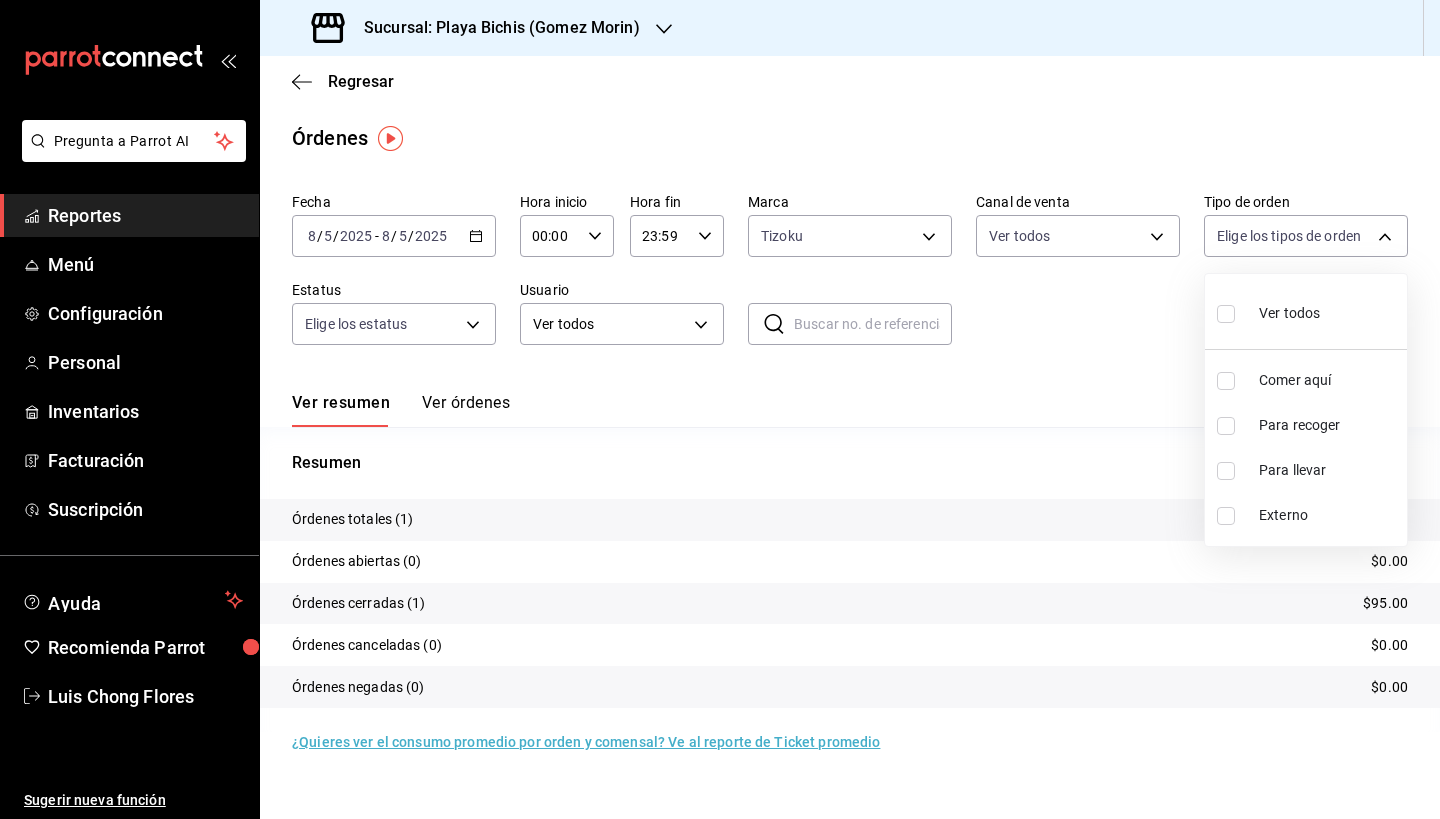 click at bounding box center [1226, 314] 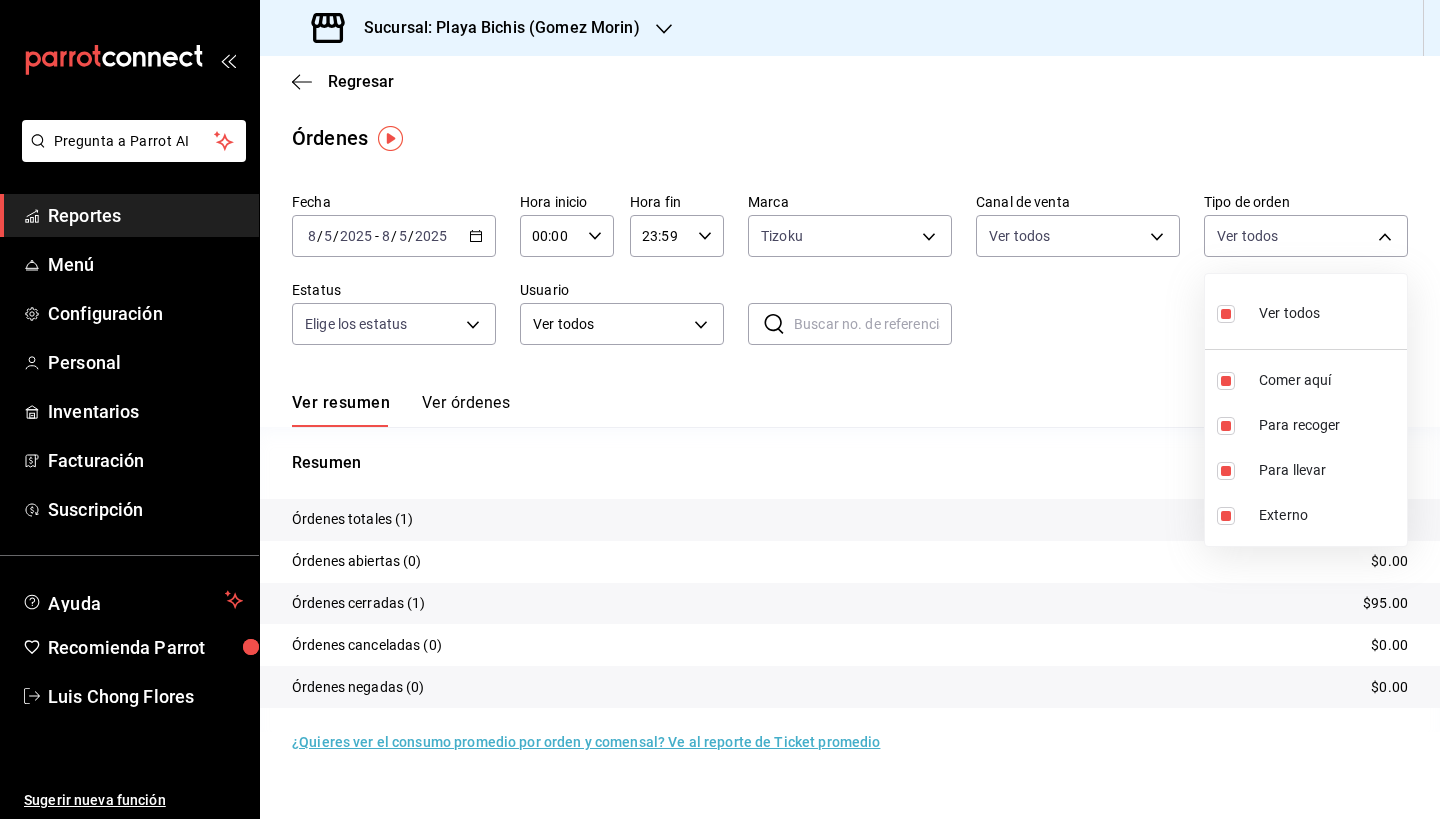 click at bounding box center [720, 409] 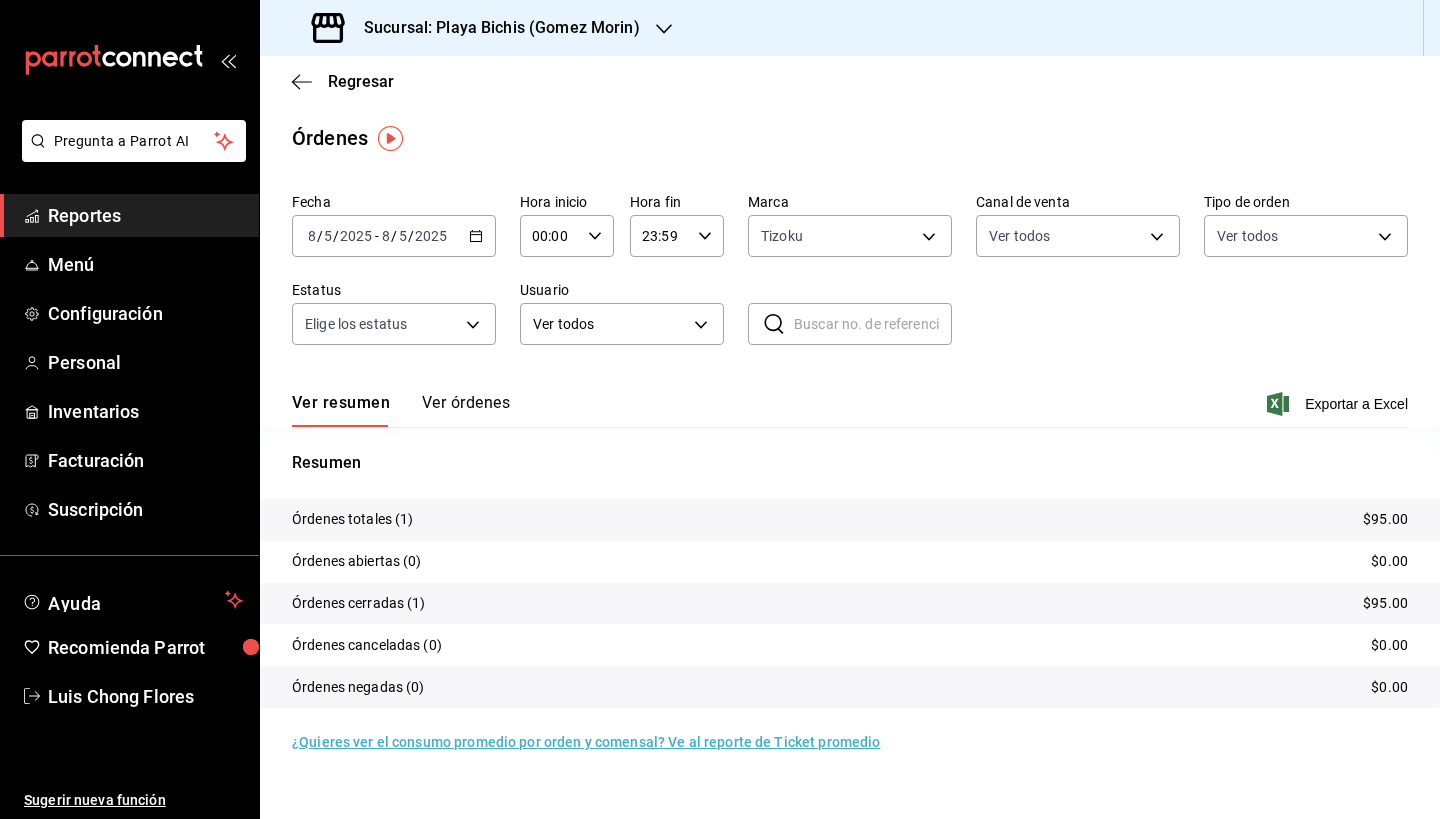 click on "[DATE] [DAY] / [MONTH] / [YEAR] [DATE] [DAY] / [MONTH] / [YEAR] - [DATE] [DAY] / [MONTH] / [YEAR] [DATE] [DAY] / [MONTH] / [YEAR]" at bounding box center [394, 236] 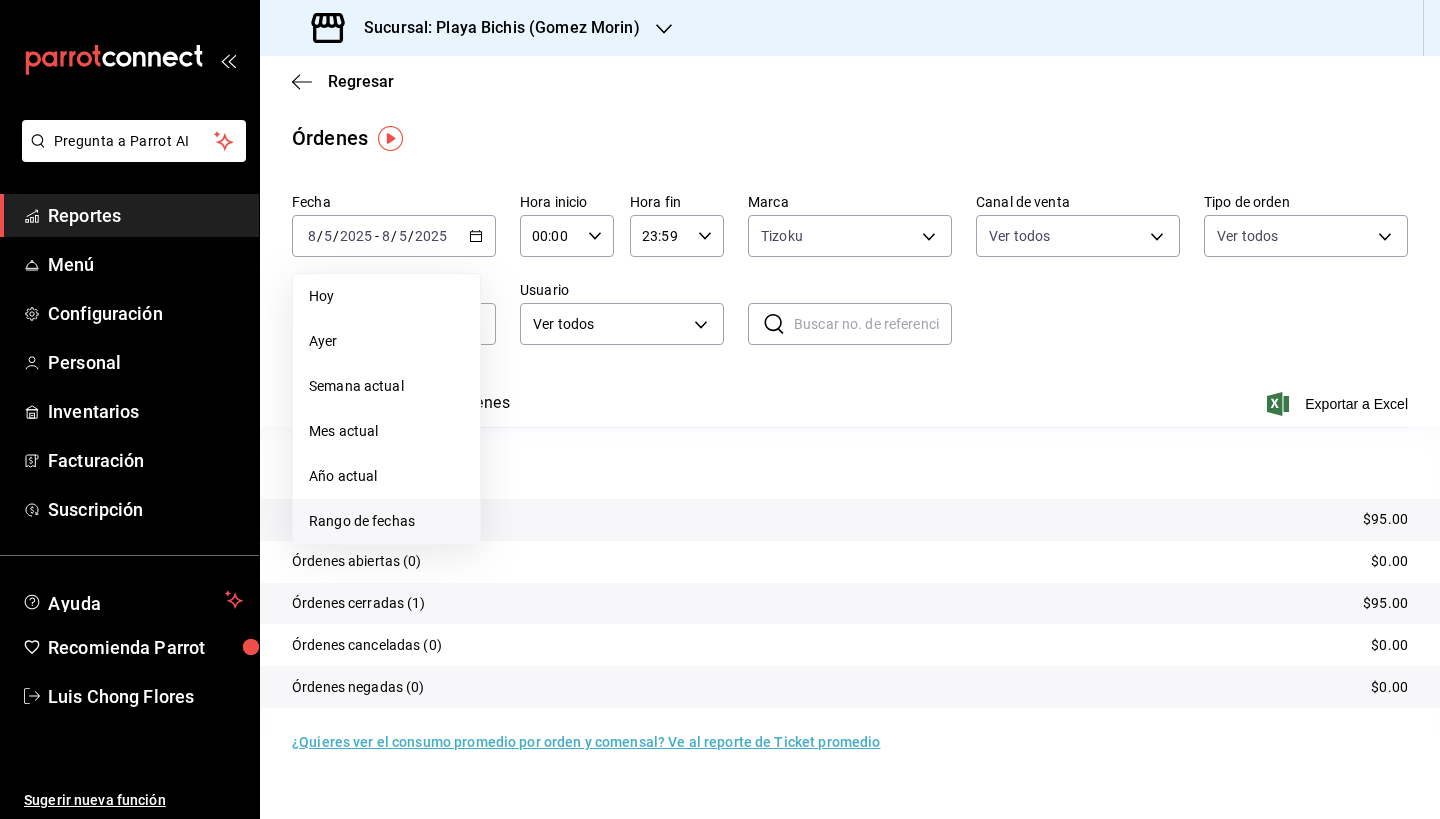 click on "Rango de fechas" at bounding box center [386, 521] 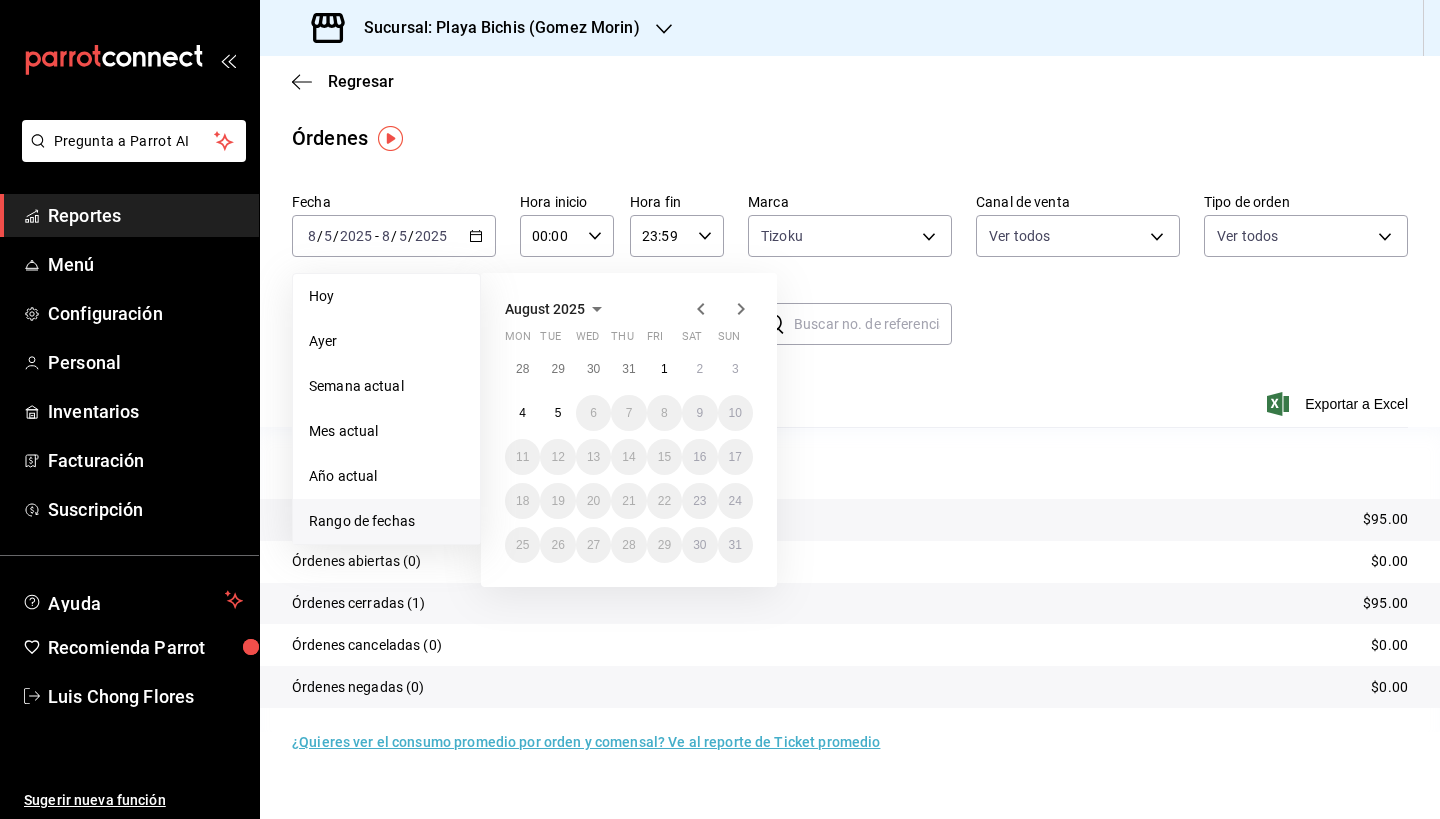 click 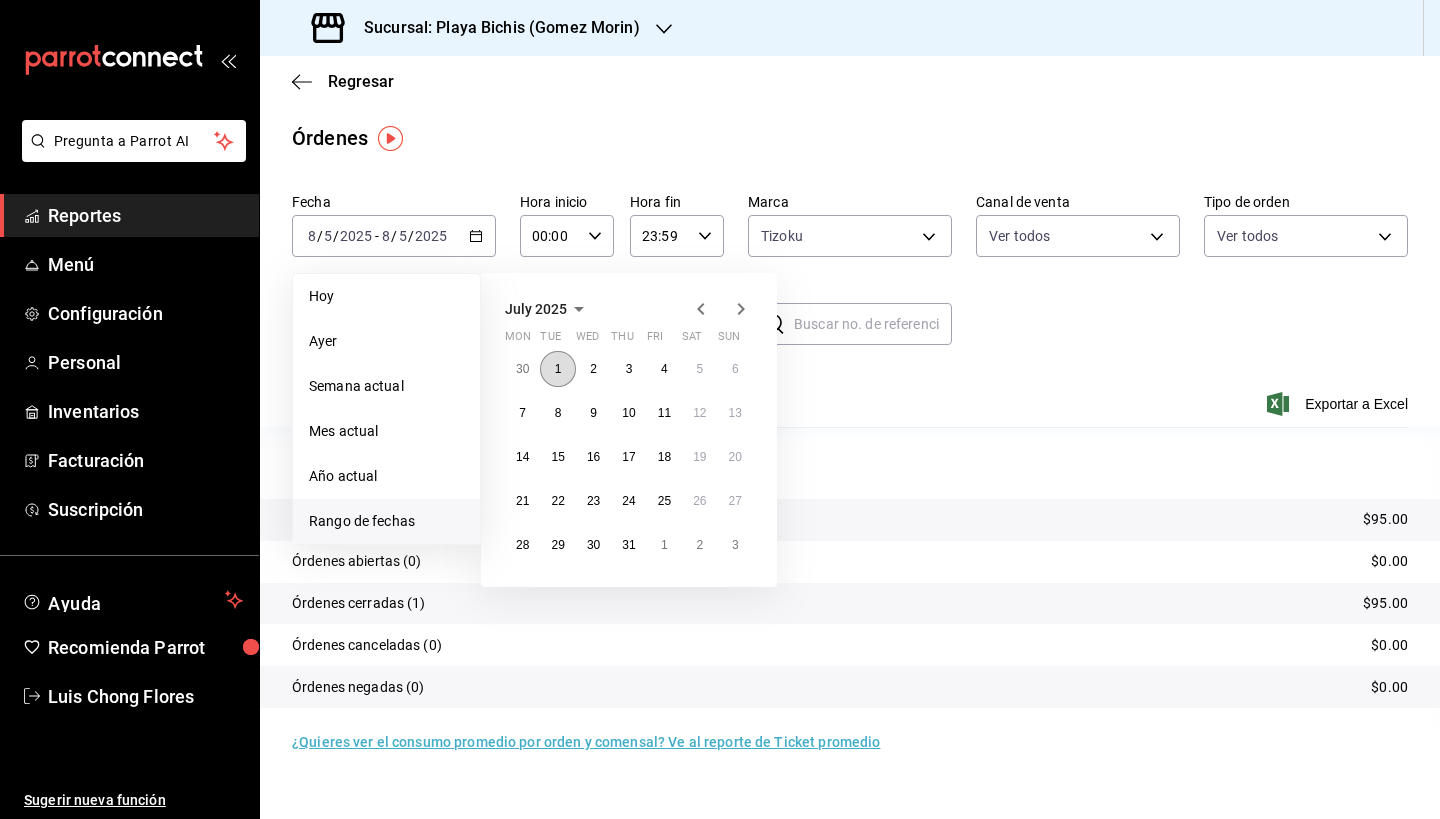 click on "1" at bounding box center (558, 369) 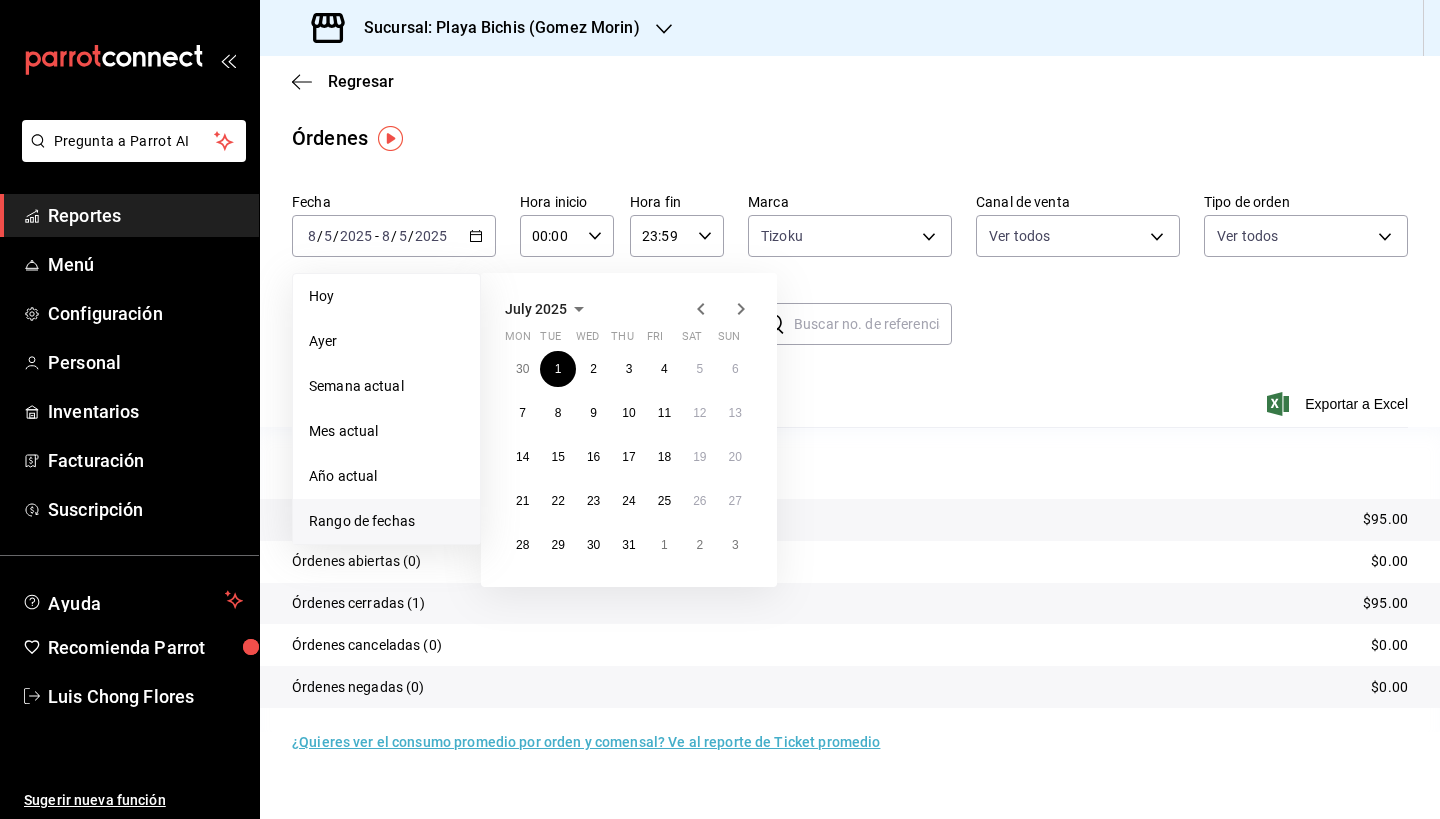 click 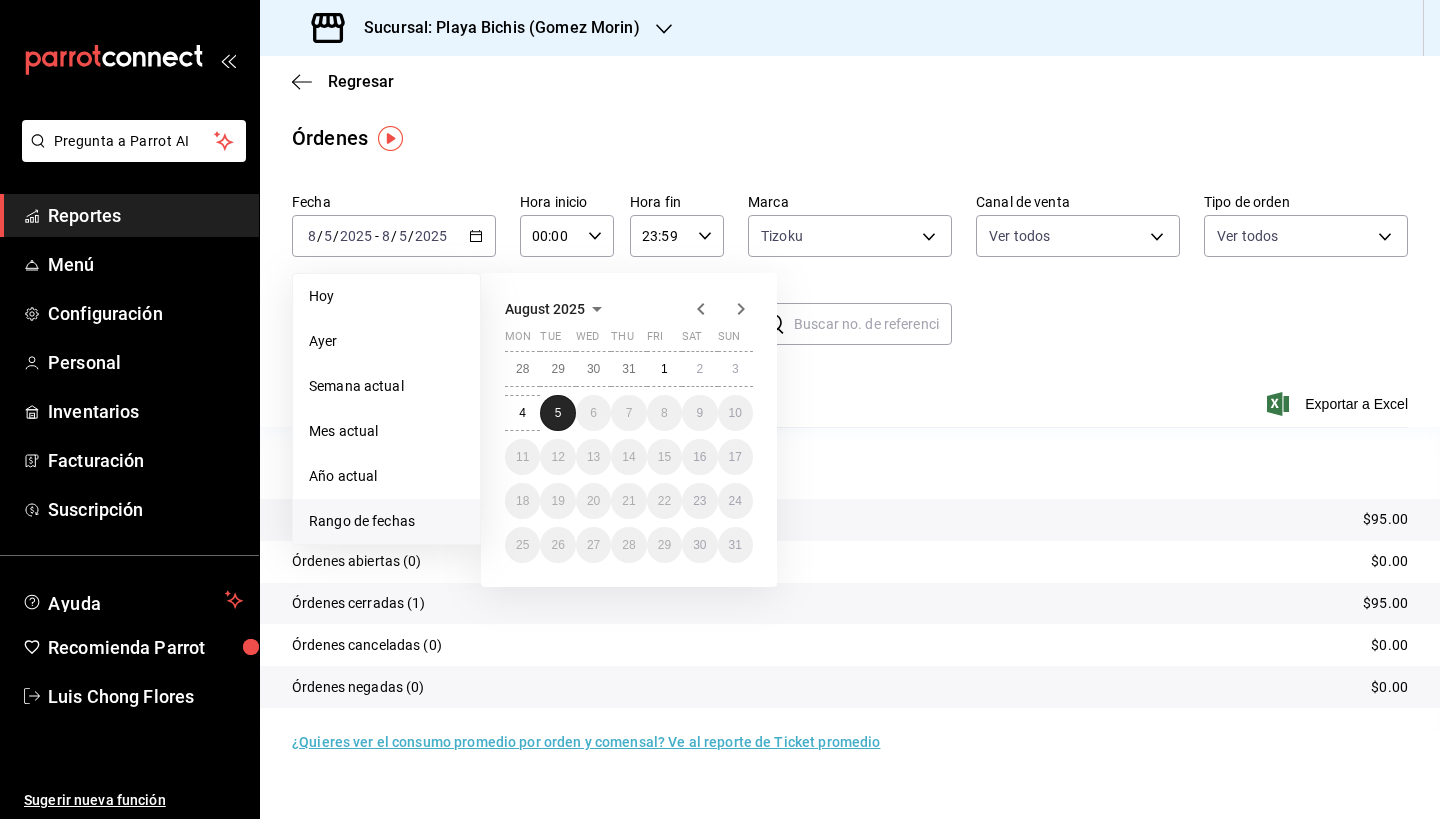 click on "5" at bounding box center (558, 413) 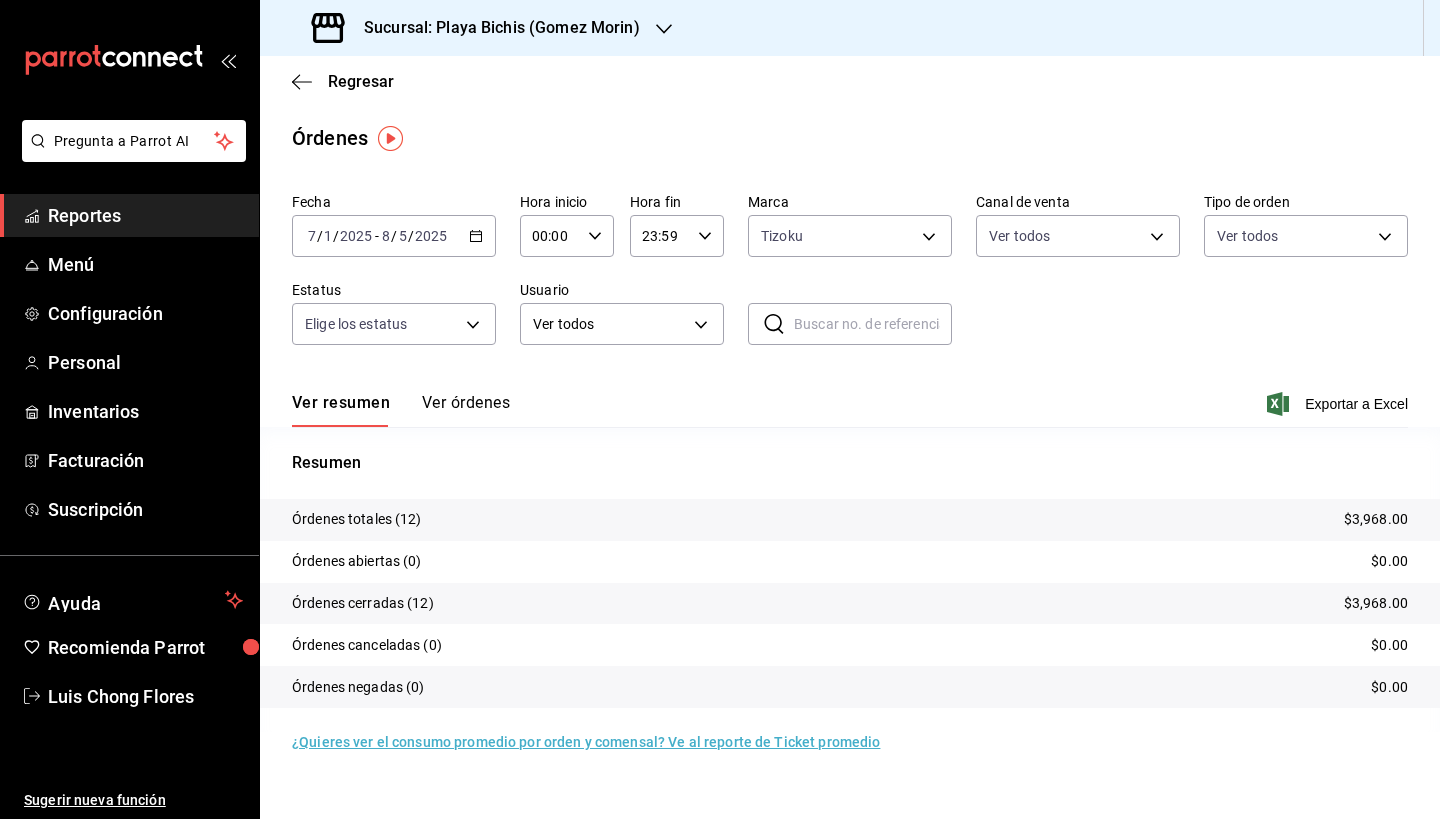 scroll, scrollTop: 0, scrollLeft: 0, axis: both 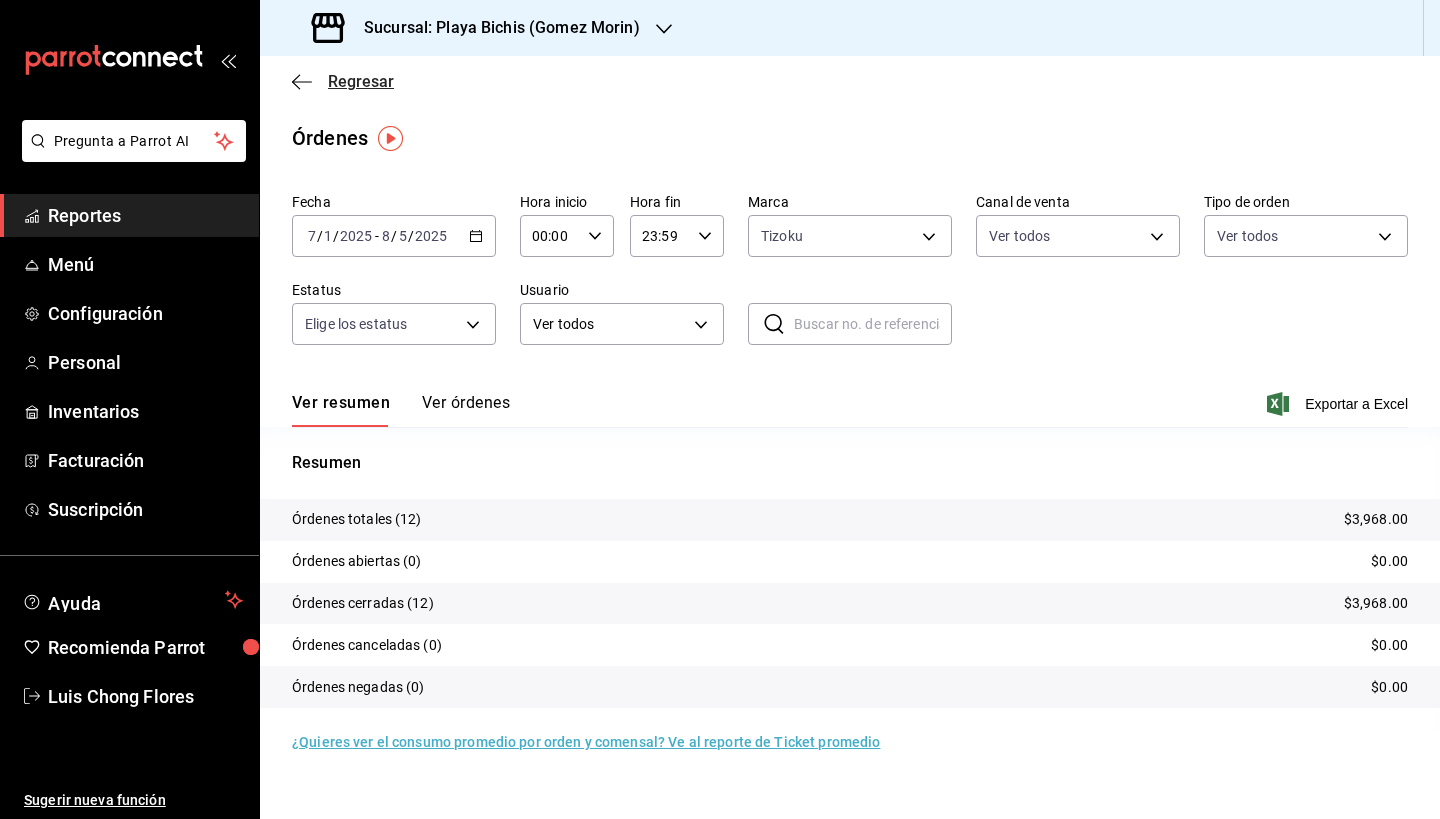 click 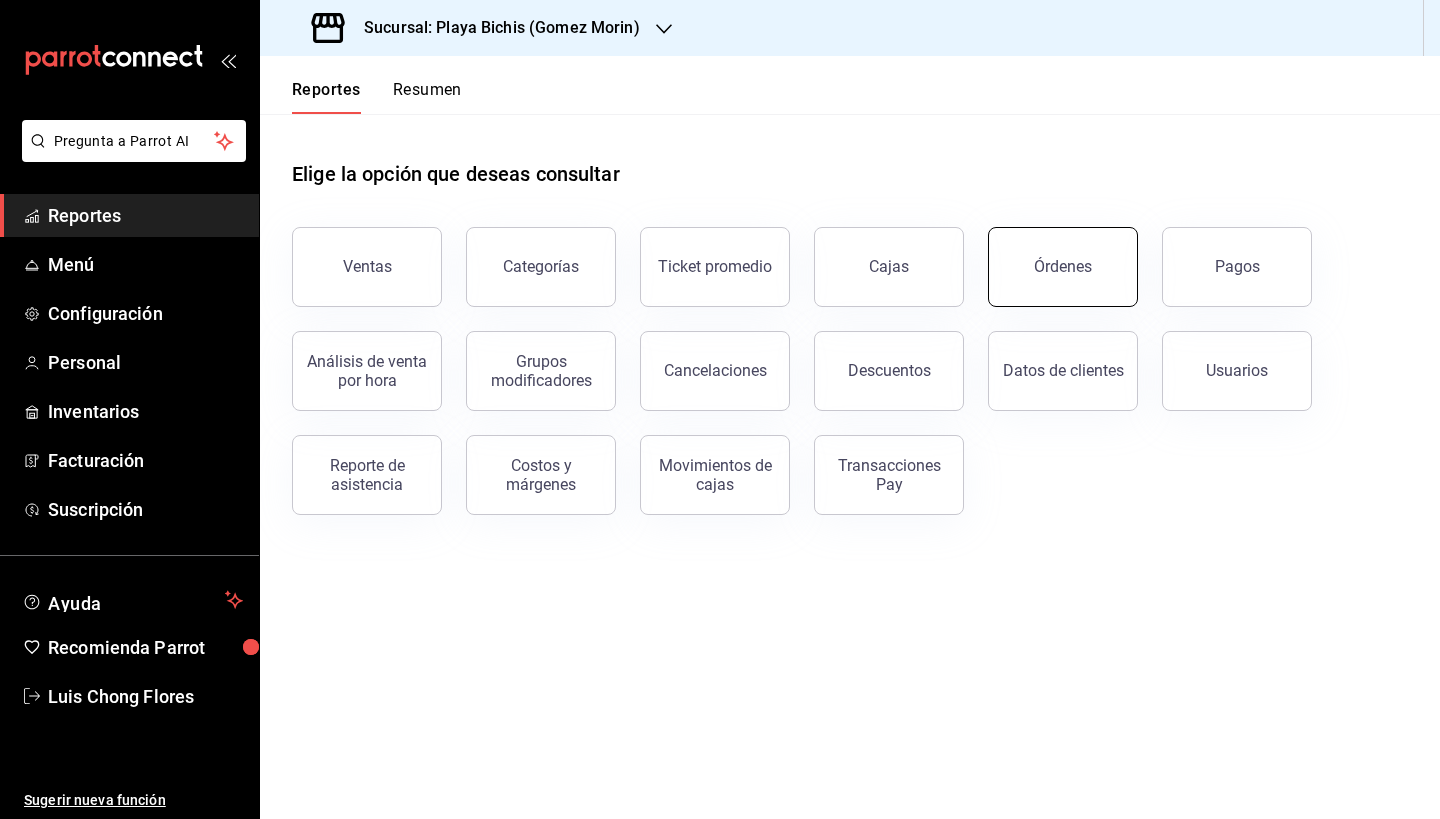 click on "Órdenes" at bounding box center (1063, 267) 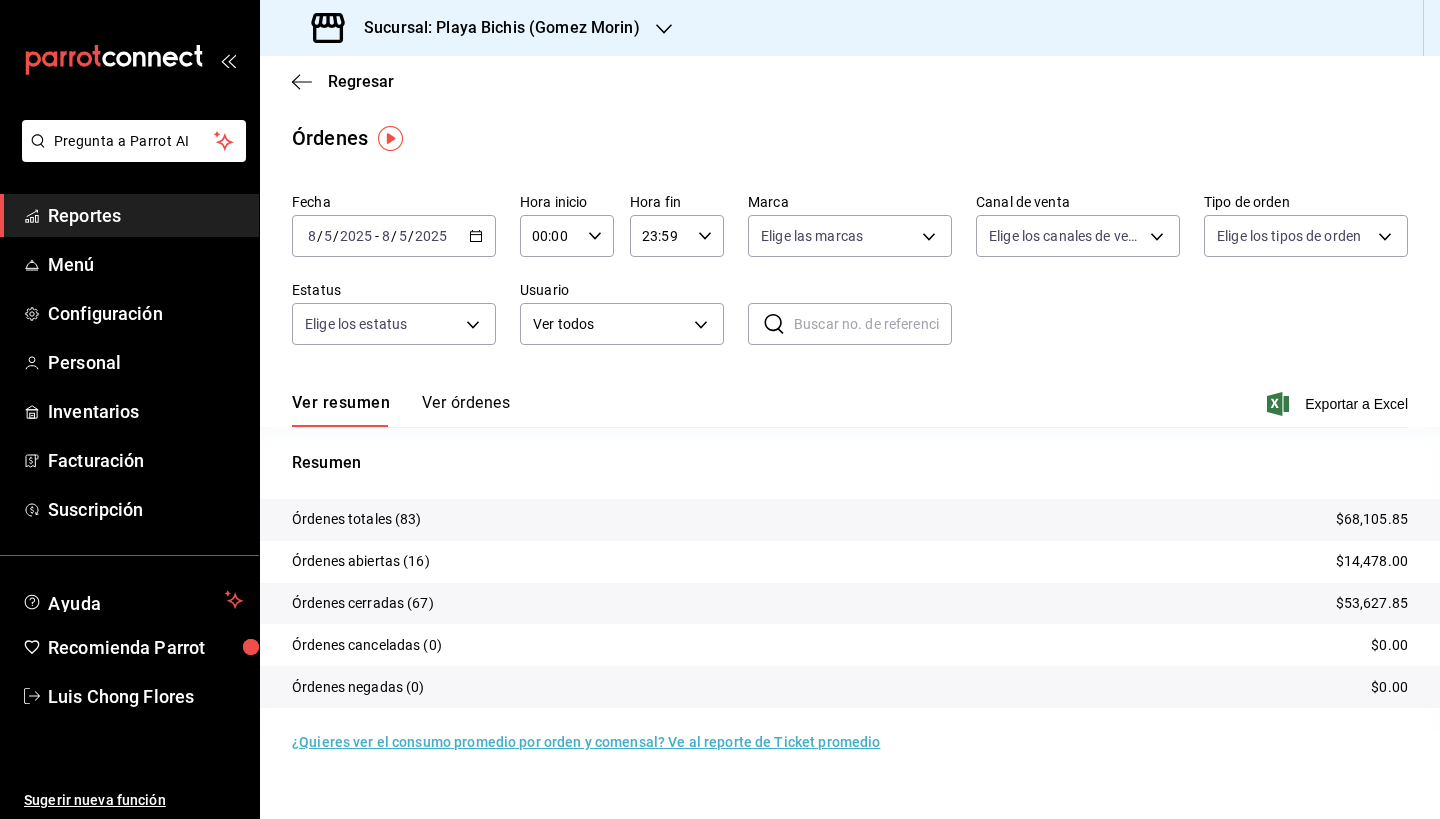 click on "[DATE] [DAY] / [MONTH] / [YEAR] [DATE] [DAY] / [MONTH] / [YEAR] - [DATE] [DAY] / [MONTH] / [YEAR] [DATE] [DAY] / [MONTH] / [YEAR]" at bounding box center (394, 236) 